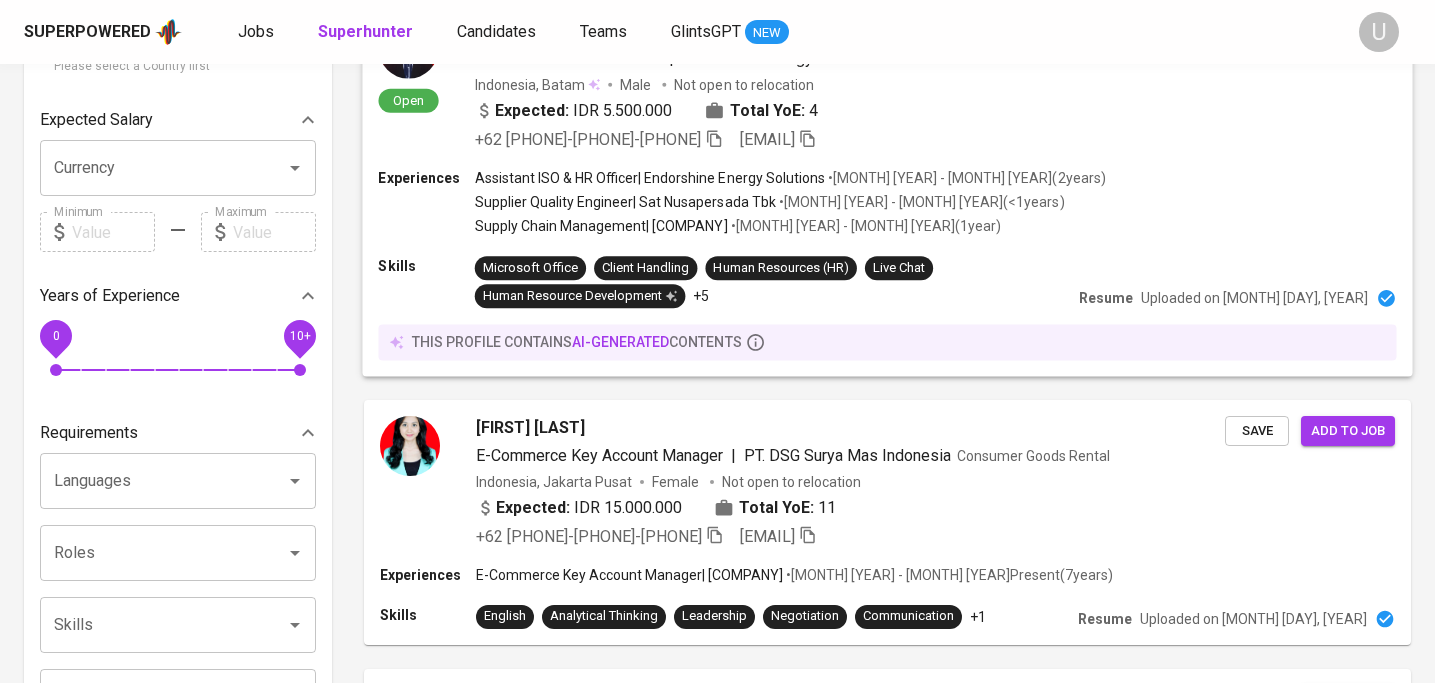 scroll, scrollTop: 0, scrollLeft: 0, axis: both 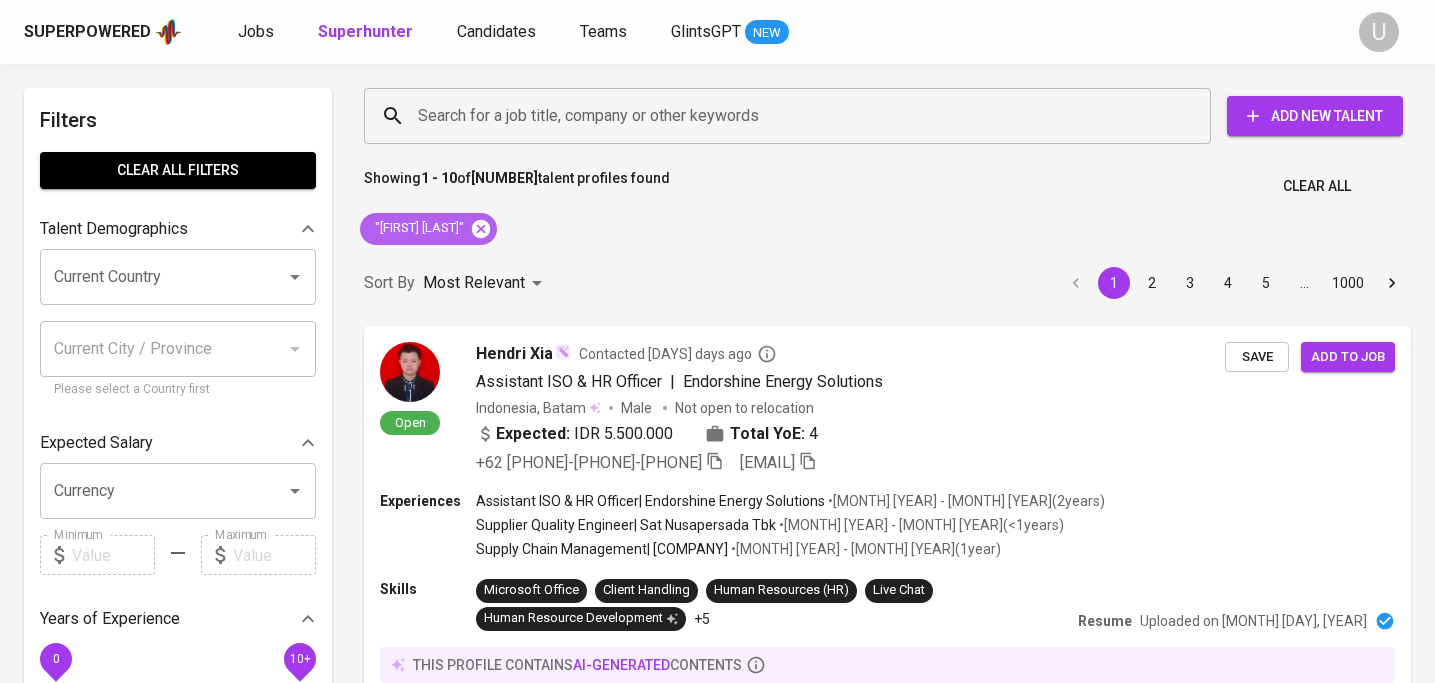 click 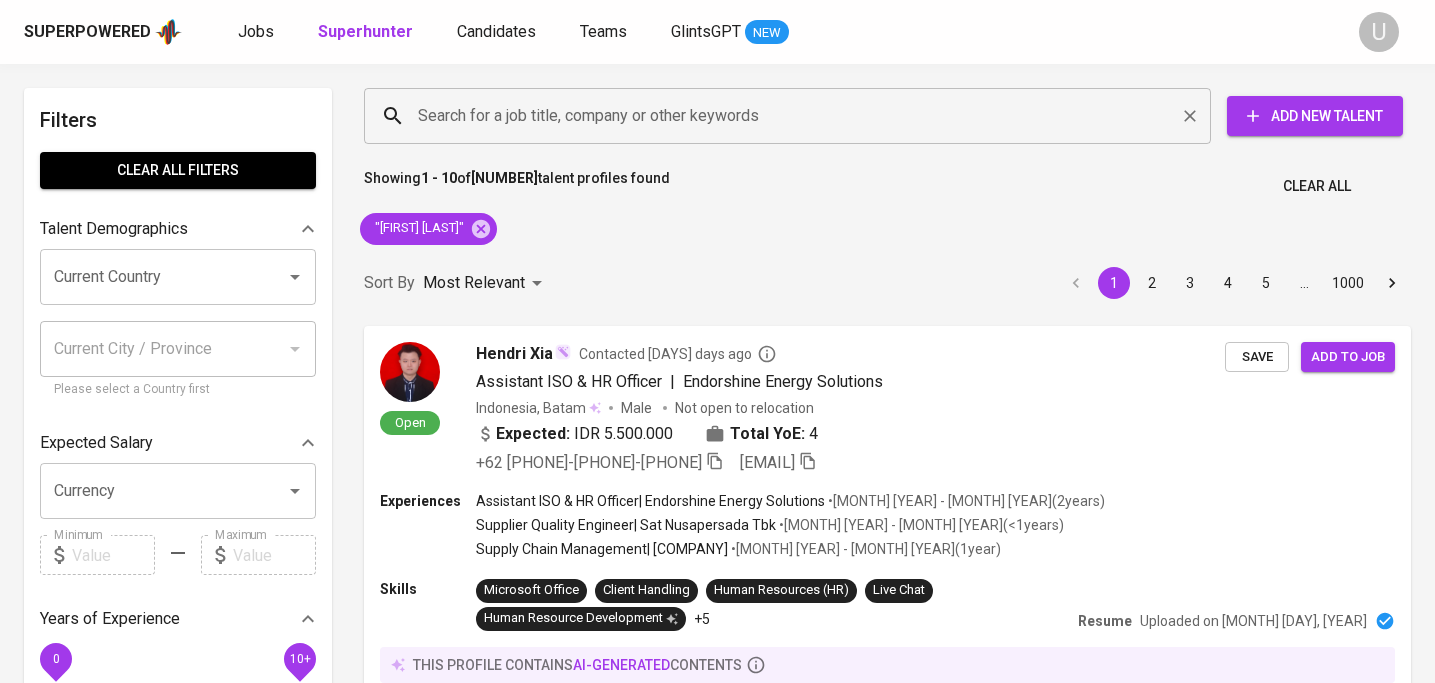 click on "Search for a job title, company or other keywords" at bounding box center [792, 116] 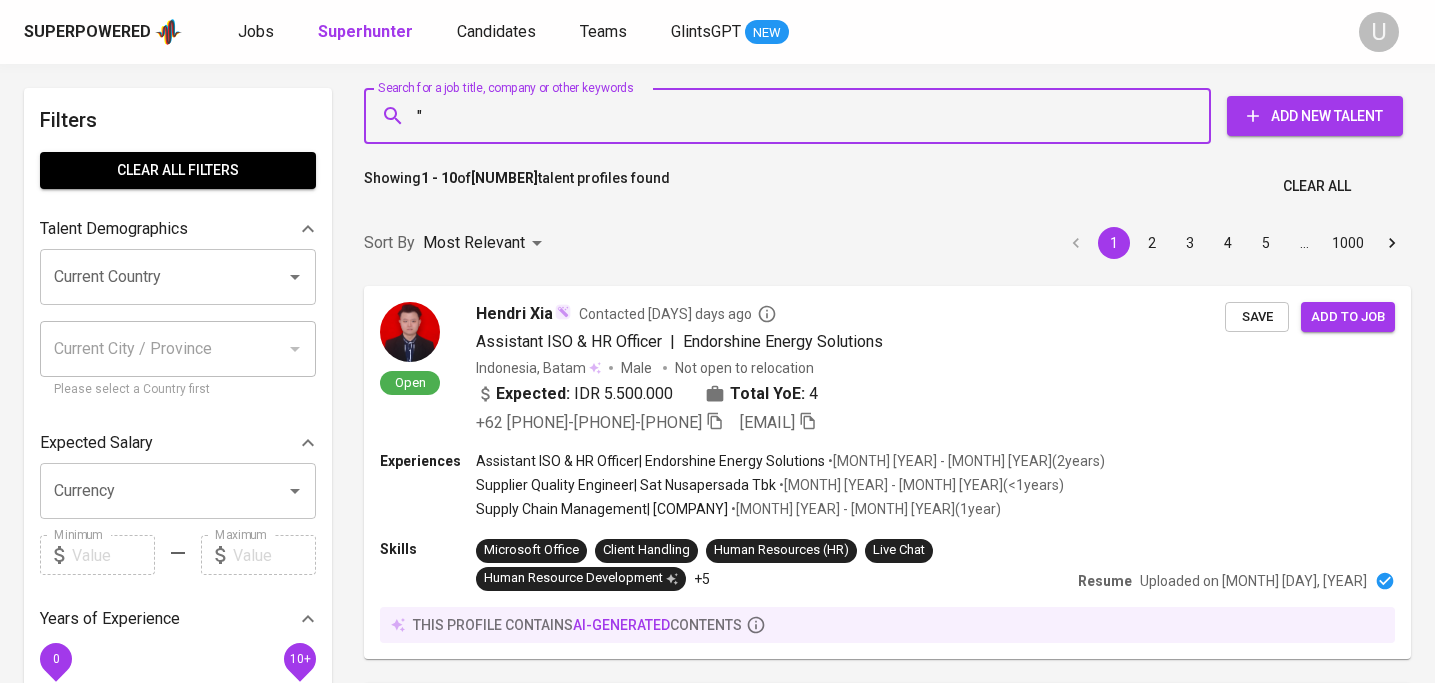 paste on "Maria Axcella" 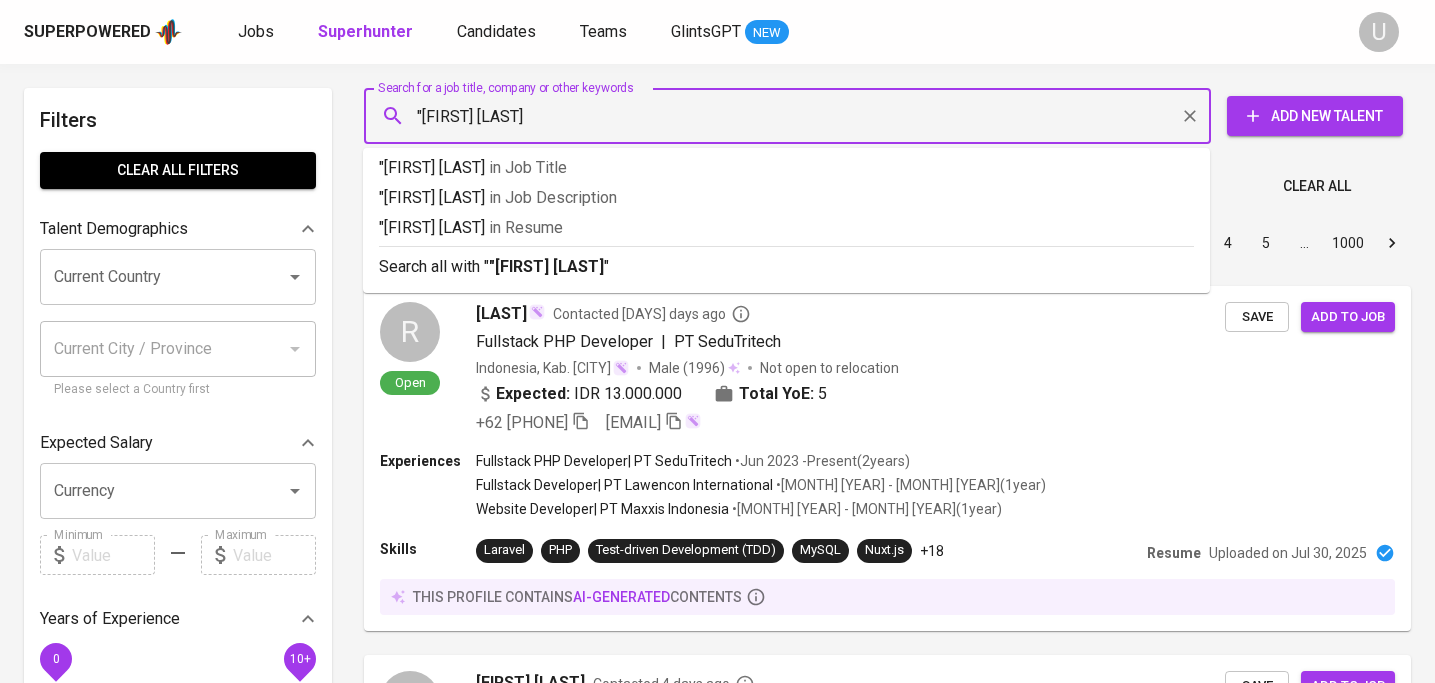 type on ""Maria Axcella"" 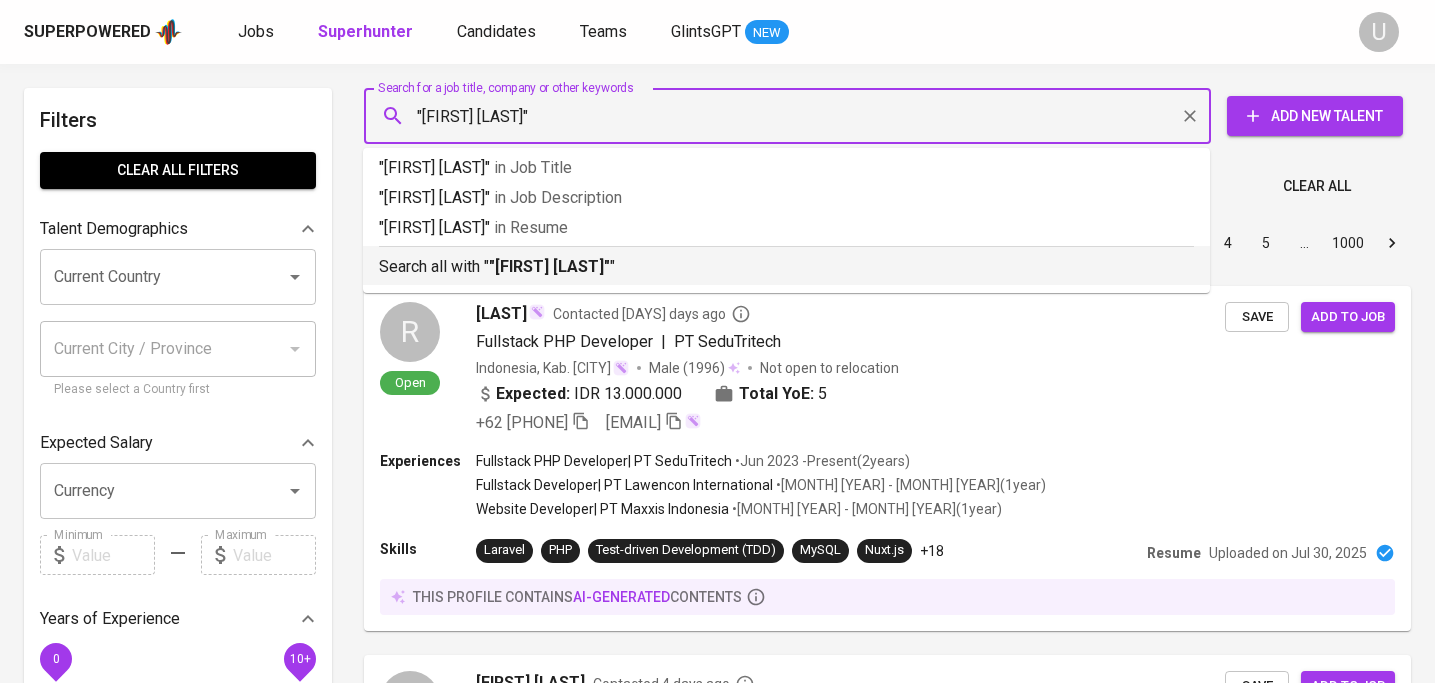 click on ""Maria Axcella"" at bounding box center [549, 266] 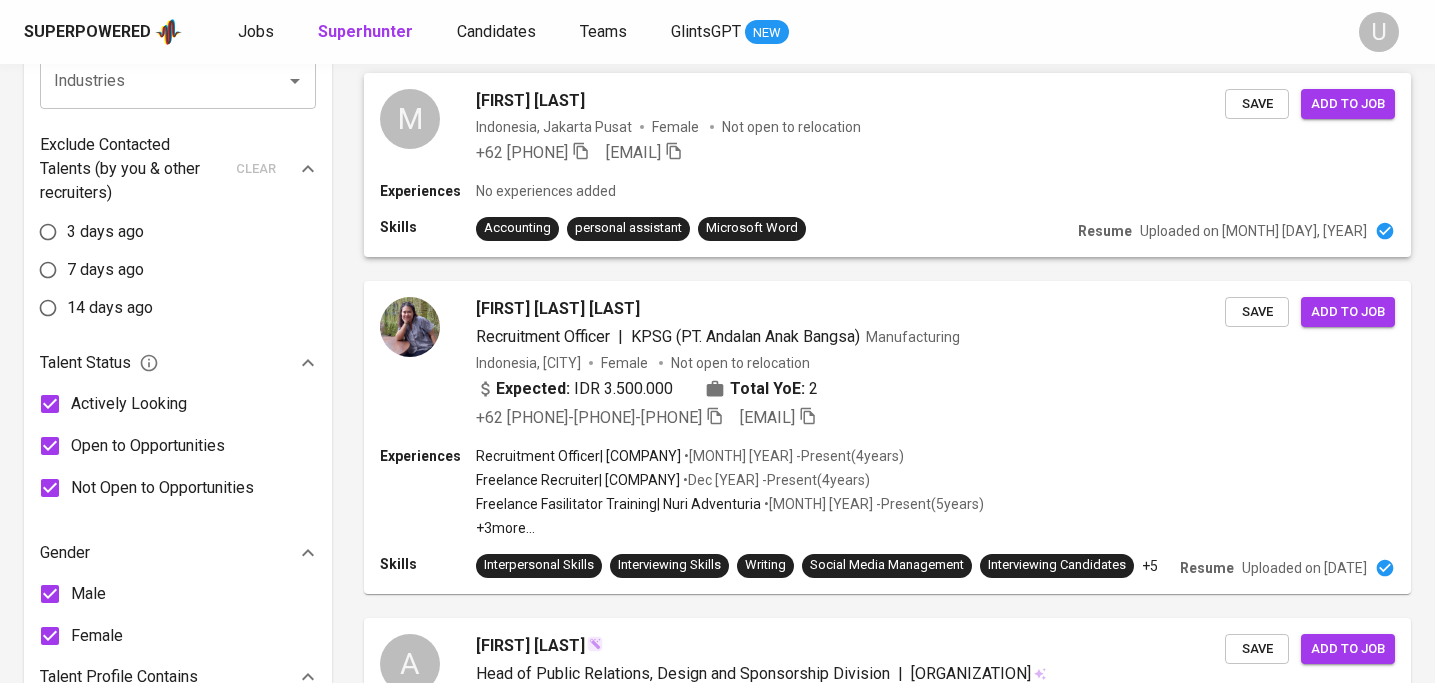 scroll, scrollTop: 942, scrollLeft: 0, axis: vertical 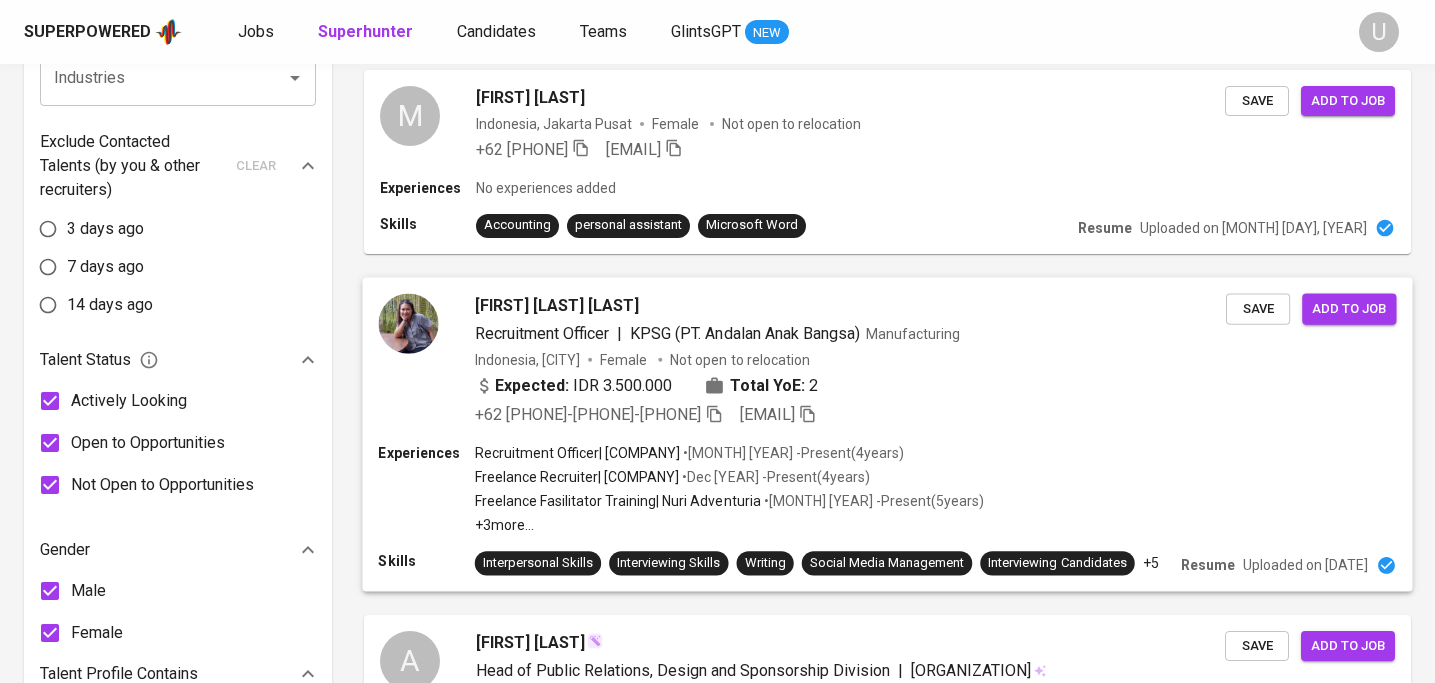 click on "Maria Axcella Christy" at bounding box center [557, 305] 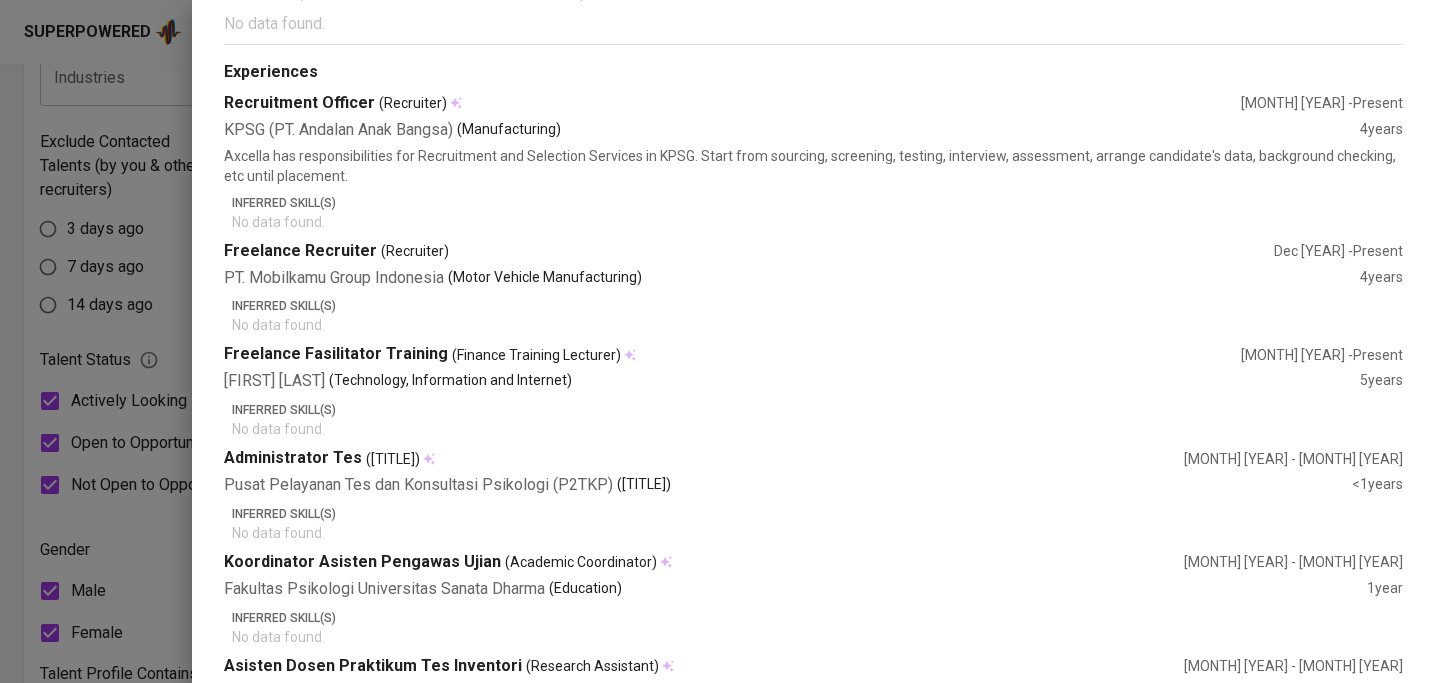 scroll, scrollTop: 0, scrollLeft: 0, axis: both 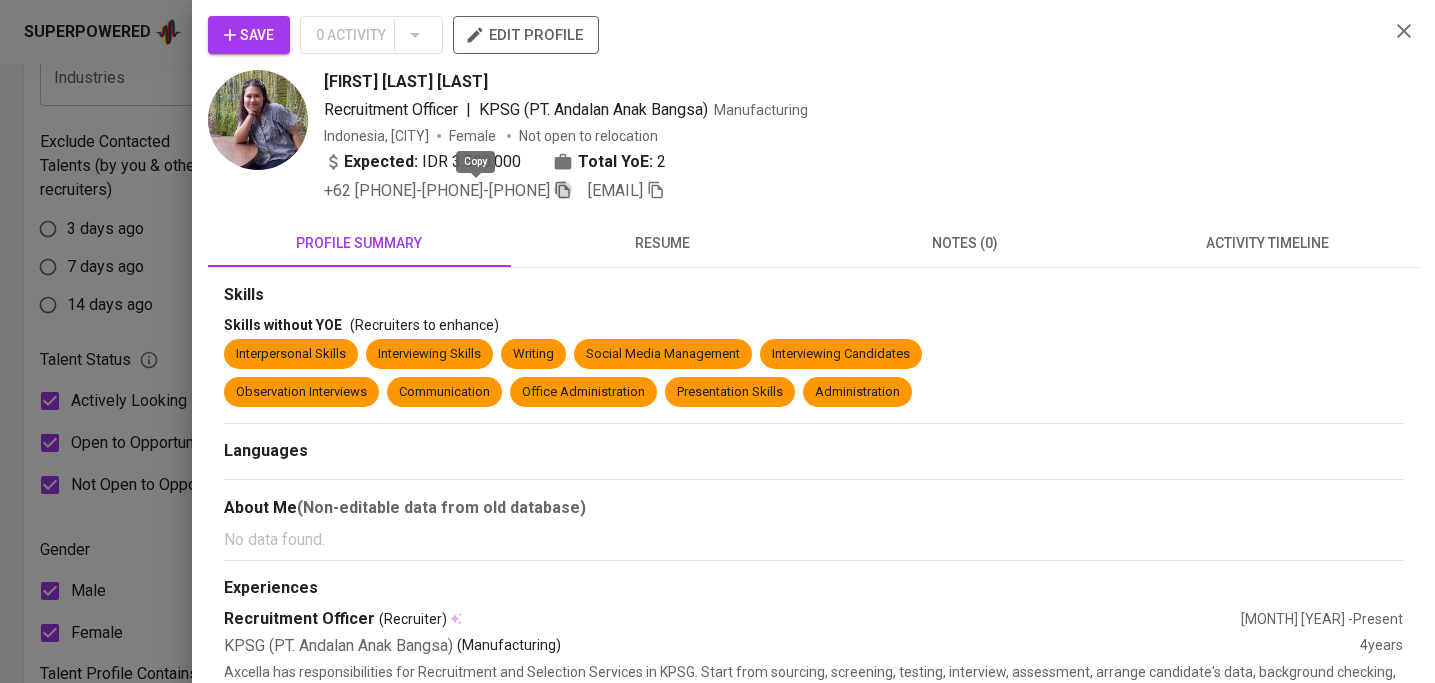 click 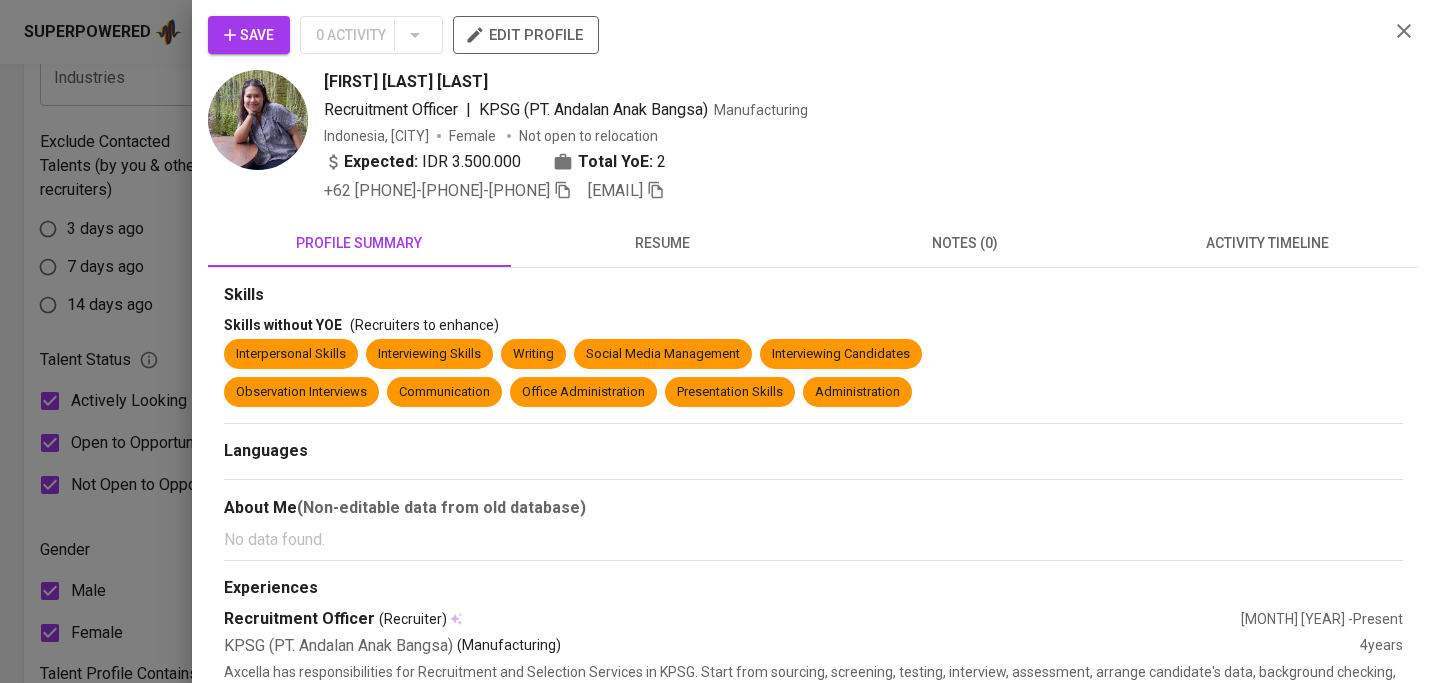 click 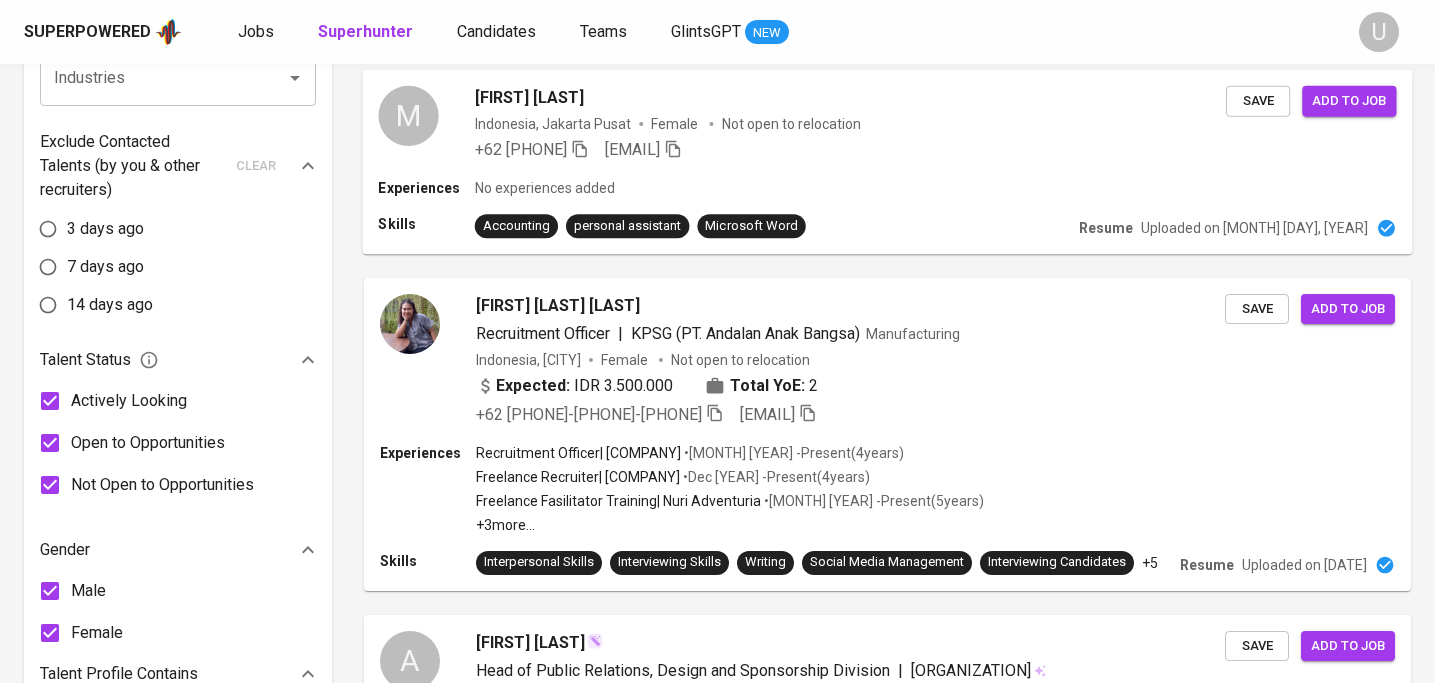 scroll, scrollTop: 0, scrollLeft: 0, axis: both 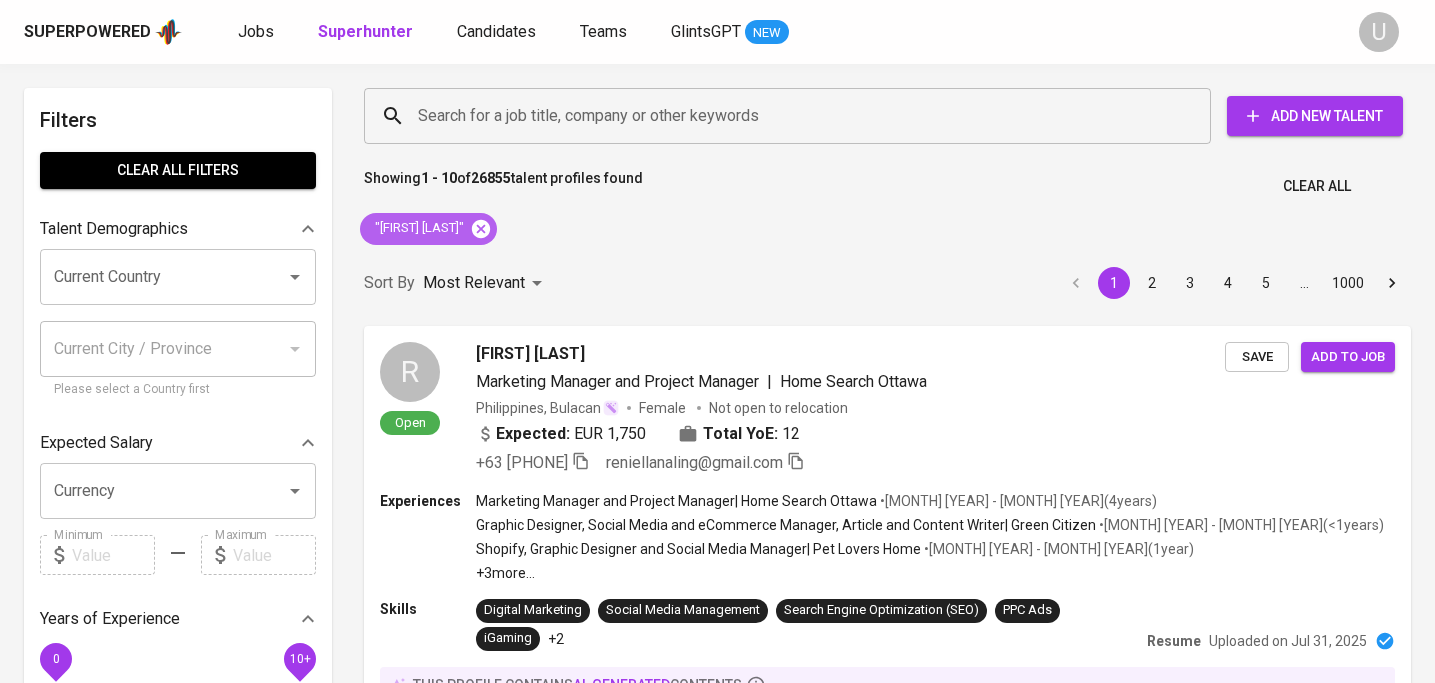 click 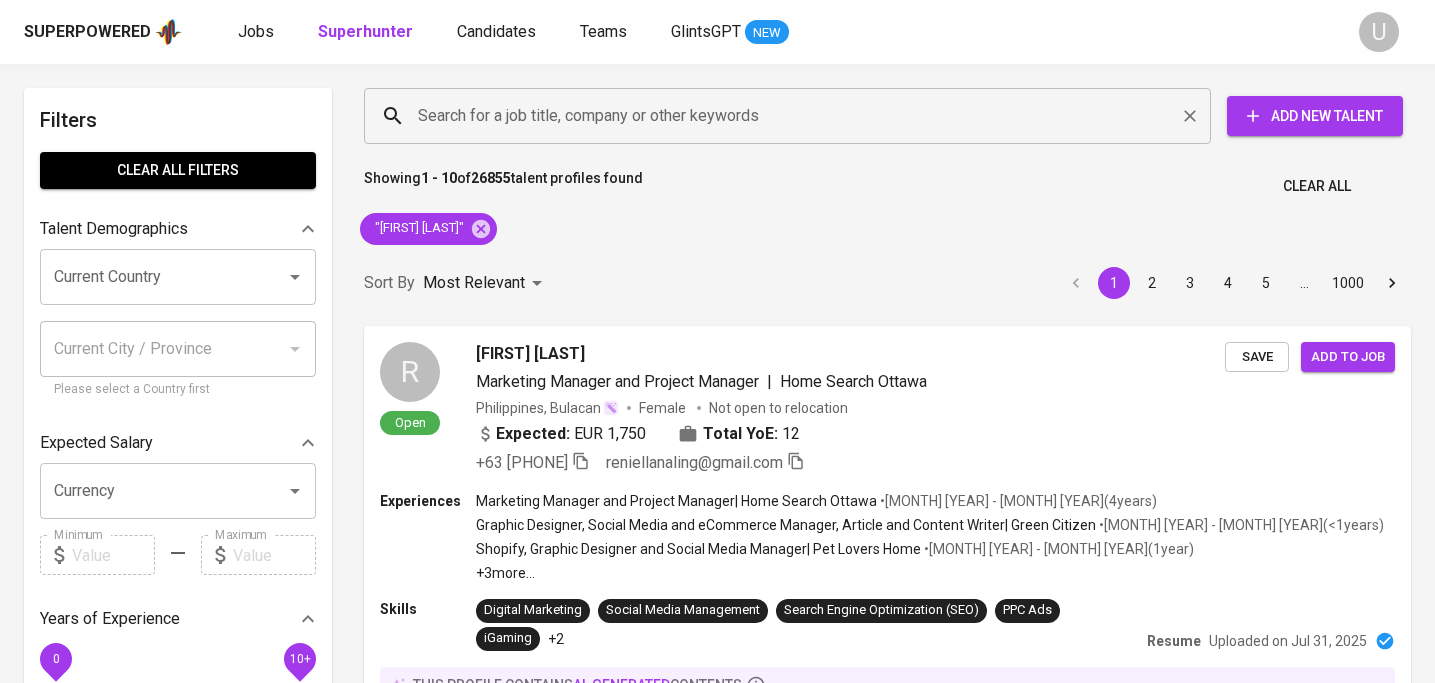 click on "Search for a job title, company or other keywords" at bounding box center (792, 116) 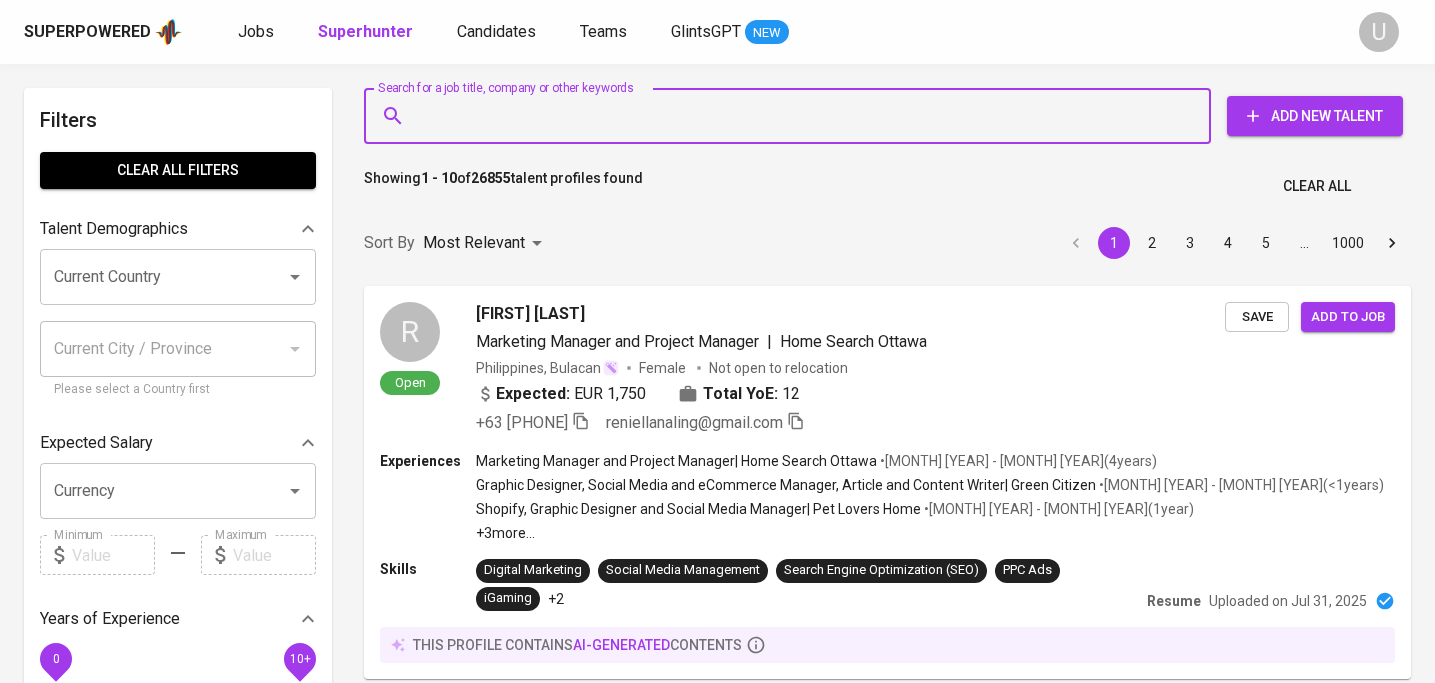 click on "Search for a job title, company or other keywords" at bounding box center (792, 116) 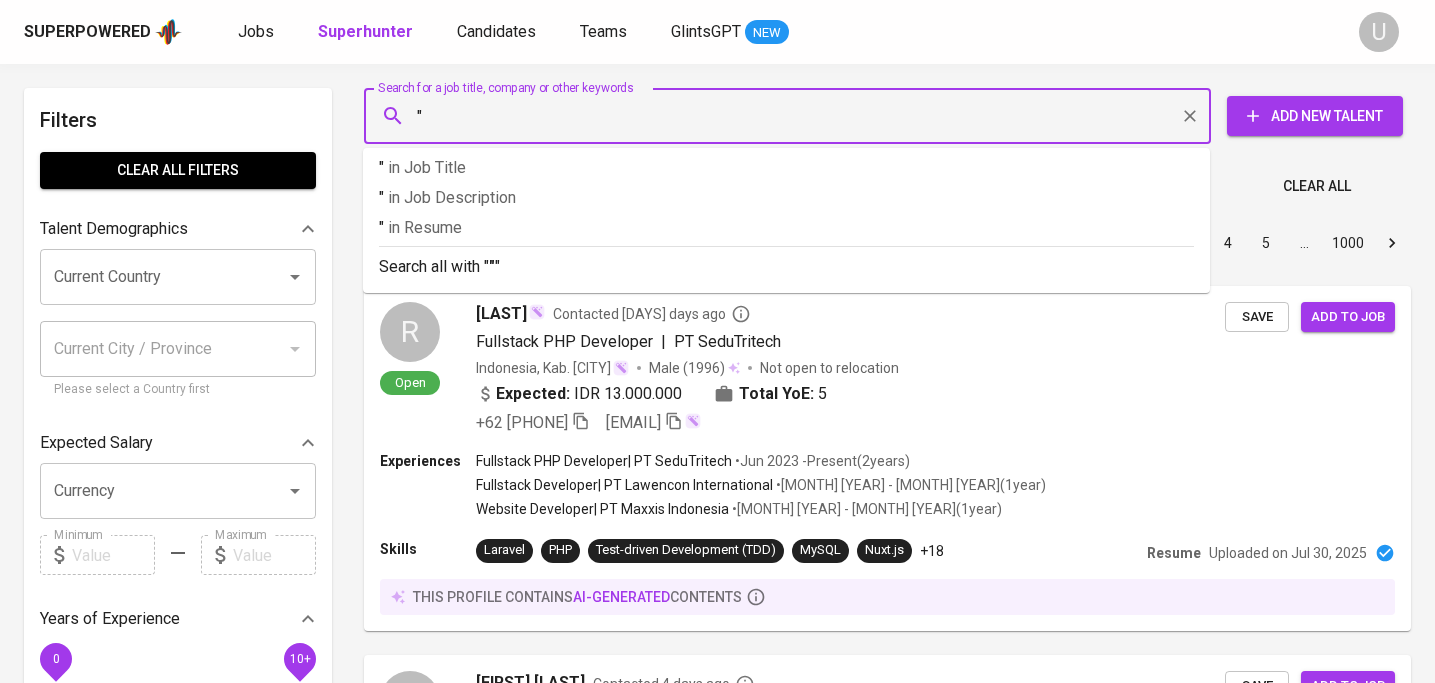 paste on "Tsalisa N. Nadhira" 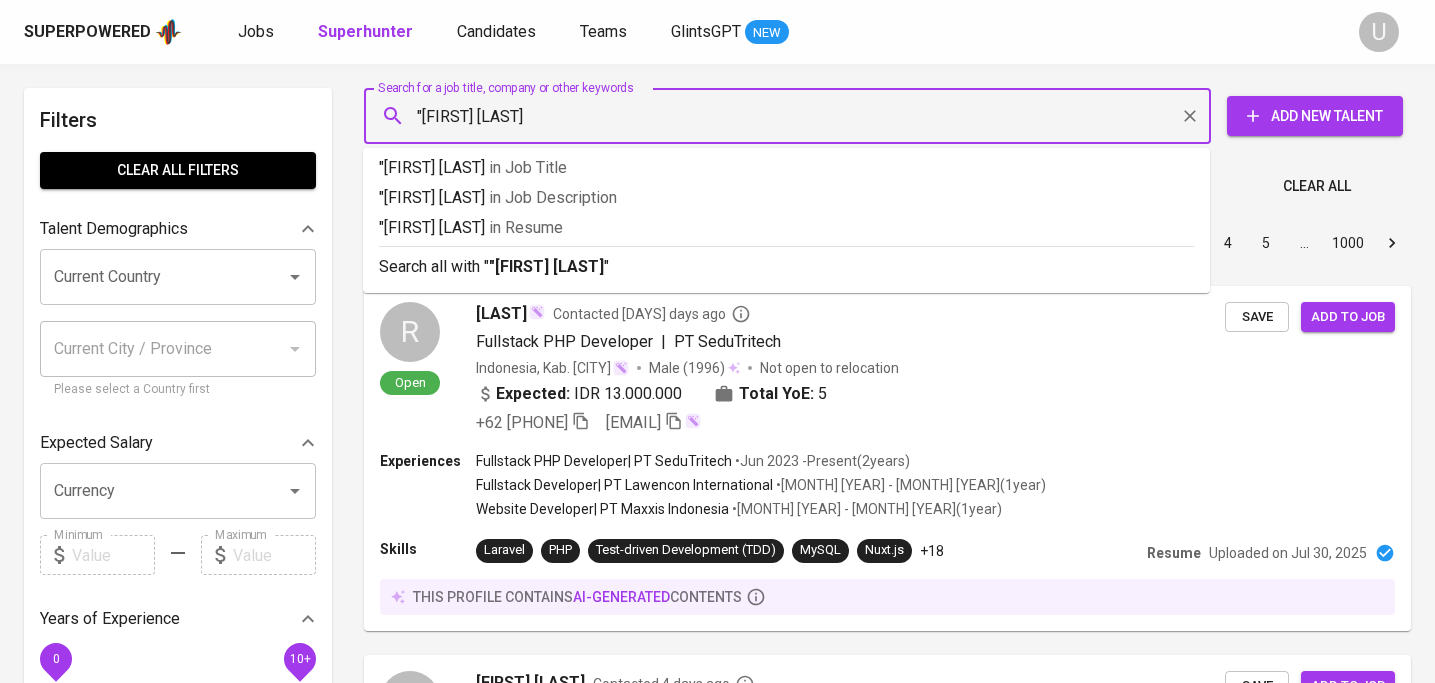 type on ""[FIRST] [LAST]"" 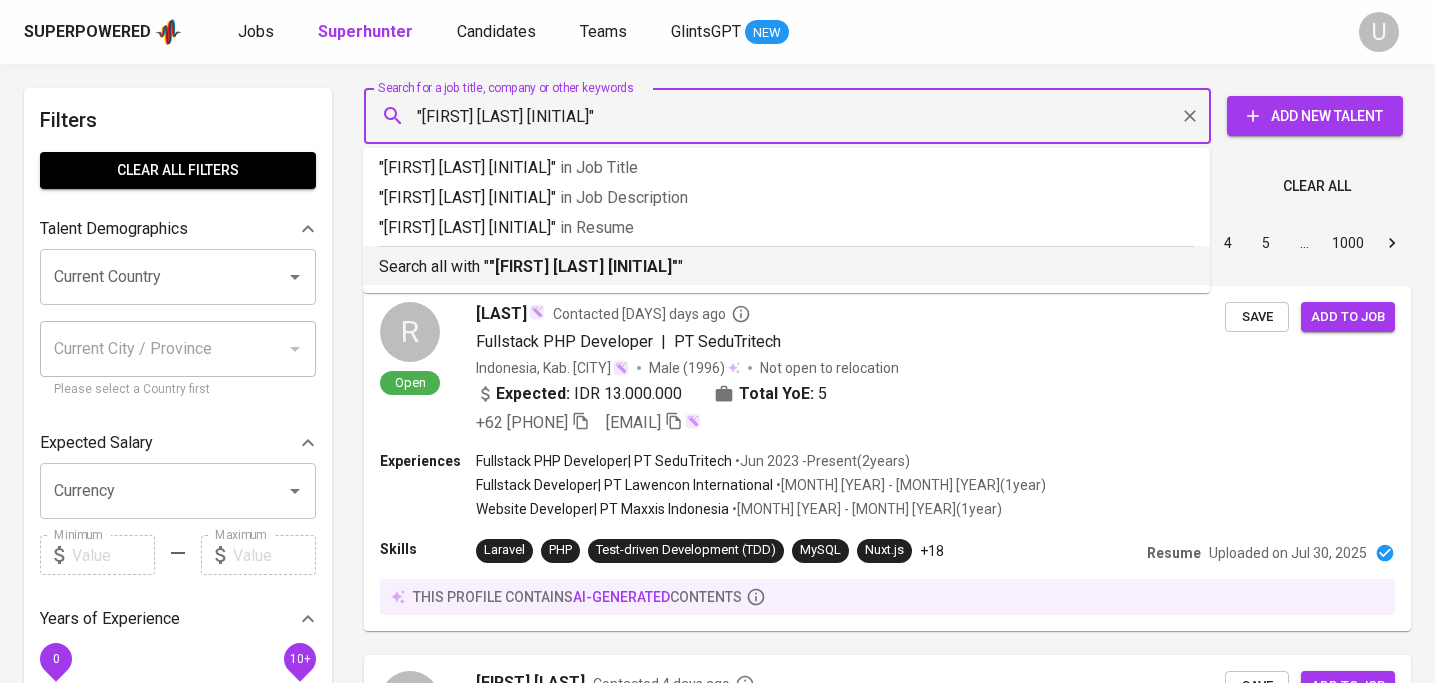 click on "Search all with " "Tsalisa N. Nadhira" "" at bounding box center [786, 265] 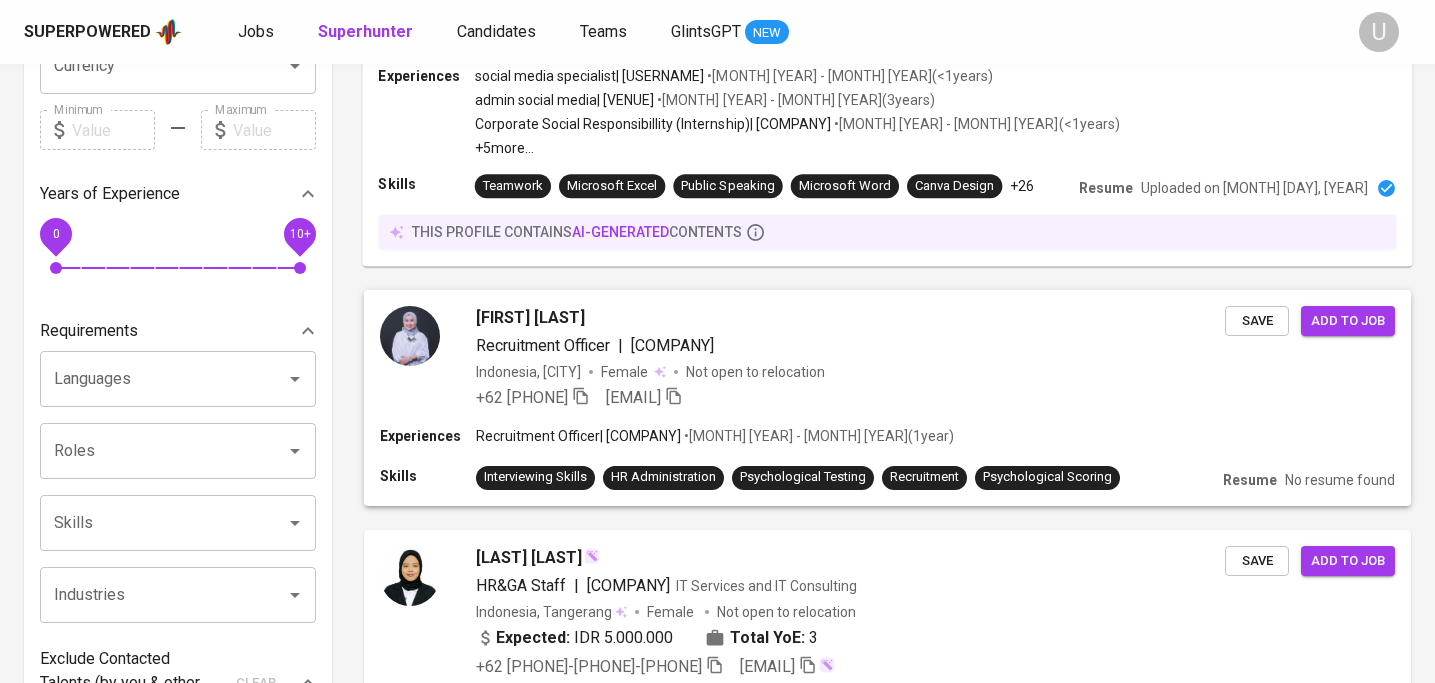 scroll, scrollTop: 430, scrollLeft: 0, axis: vertical 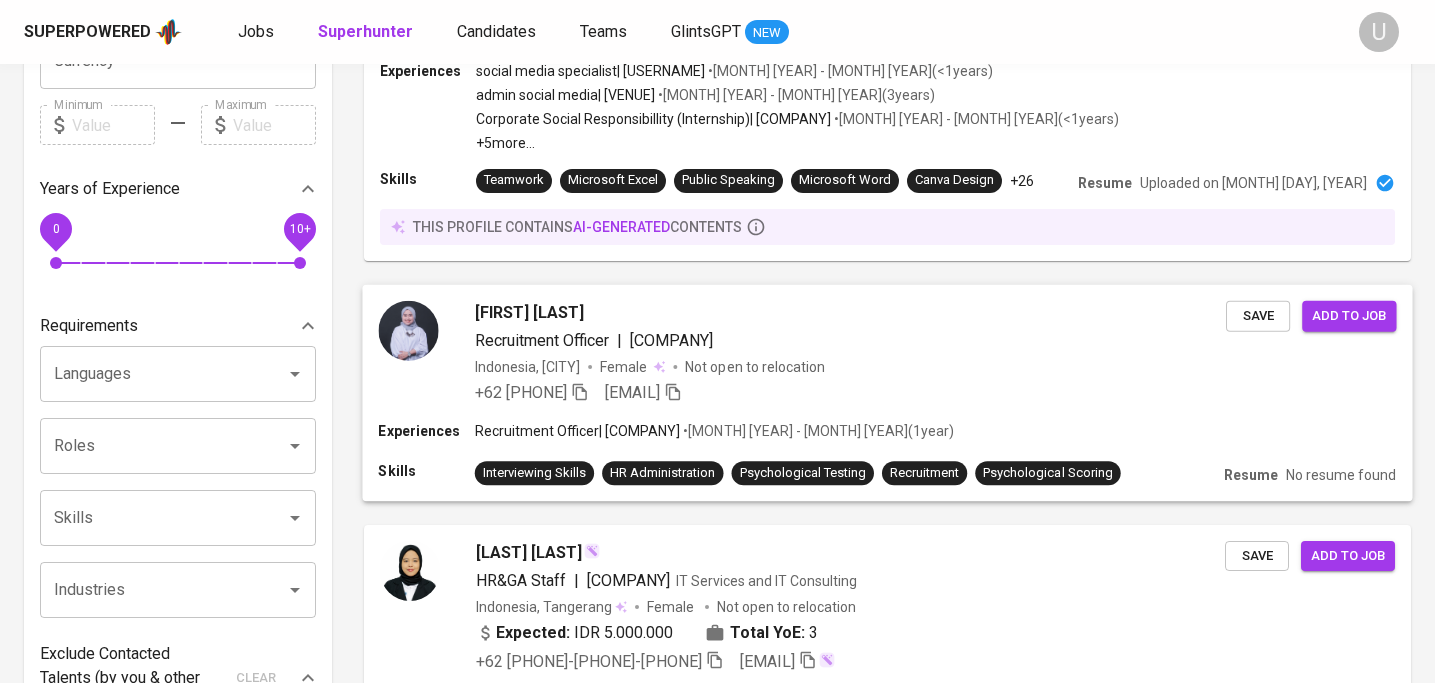 click on "[PHONE]" at bounding box center (532, 393) 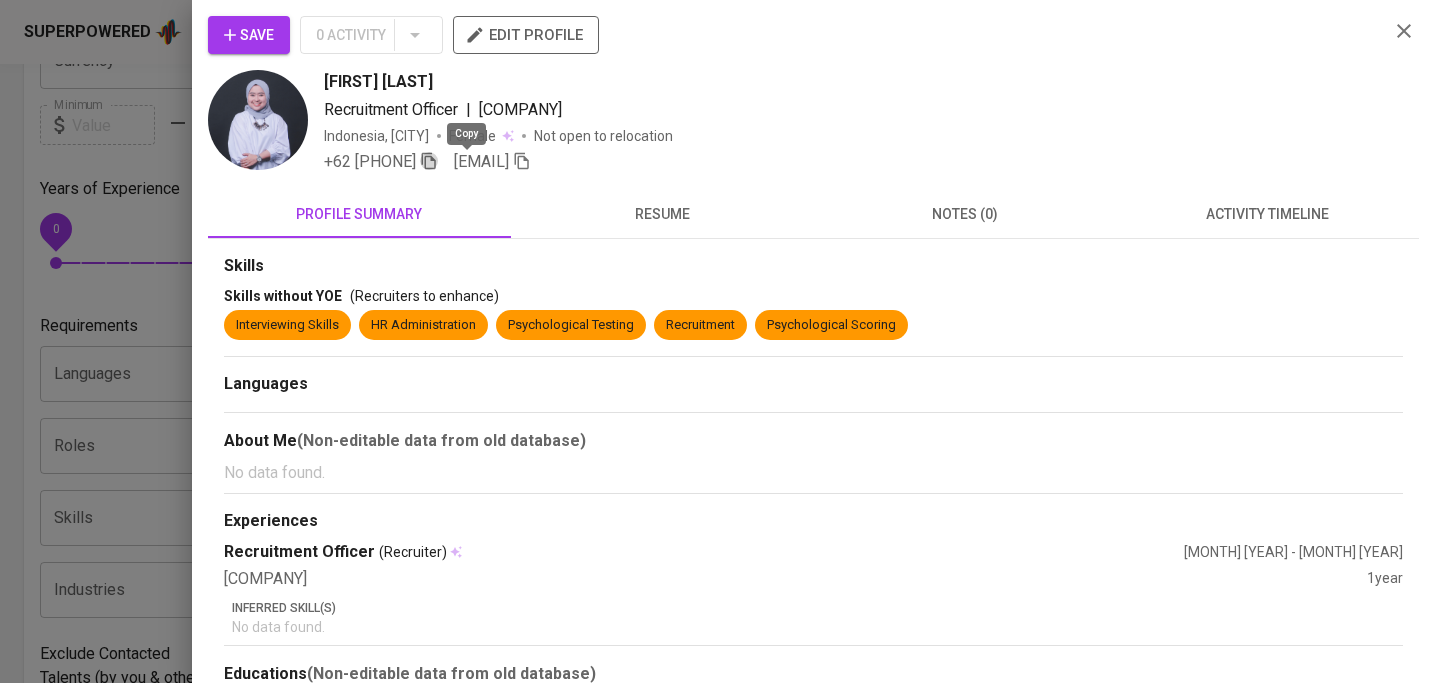 click 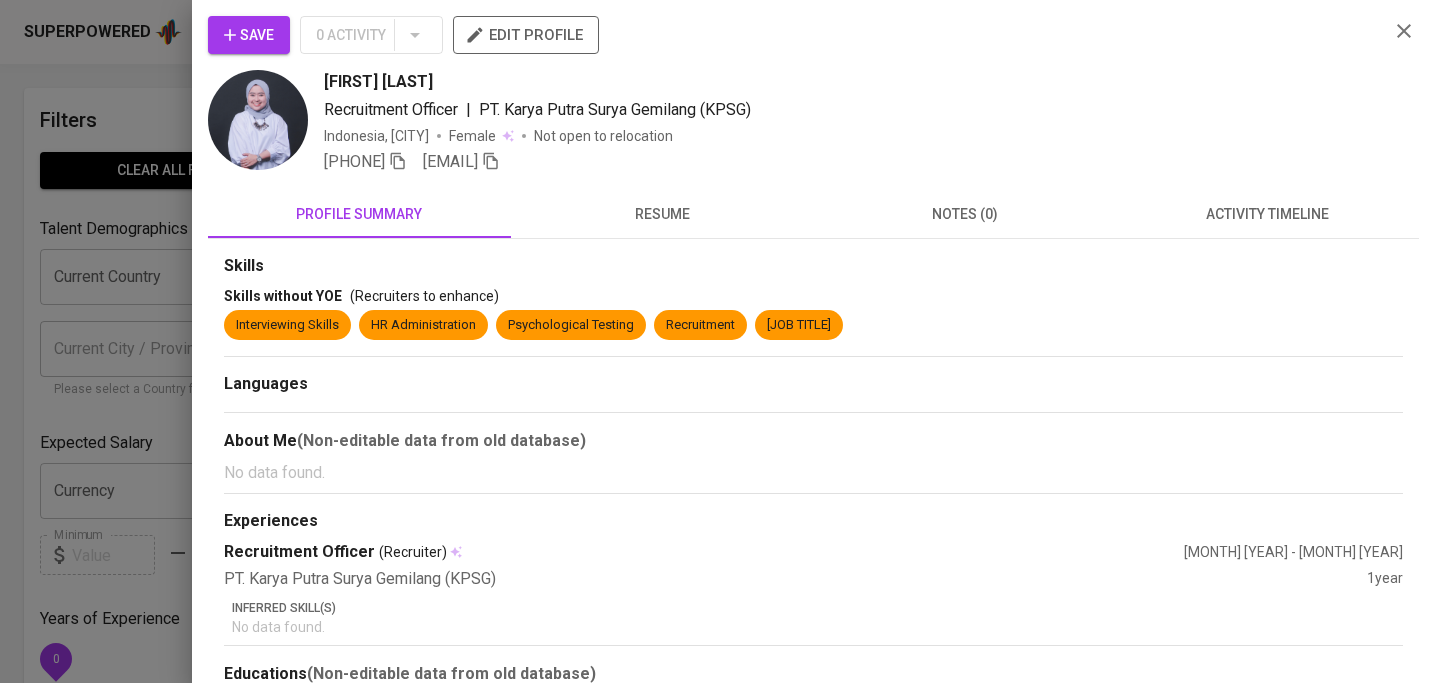 scroll, scrollTop: 430, scrollLeft: 0, axis: vertical 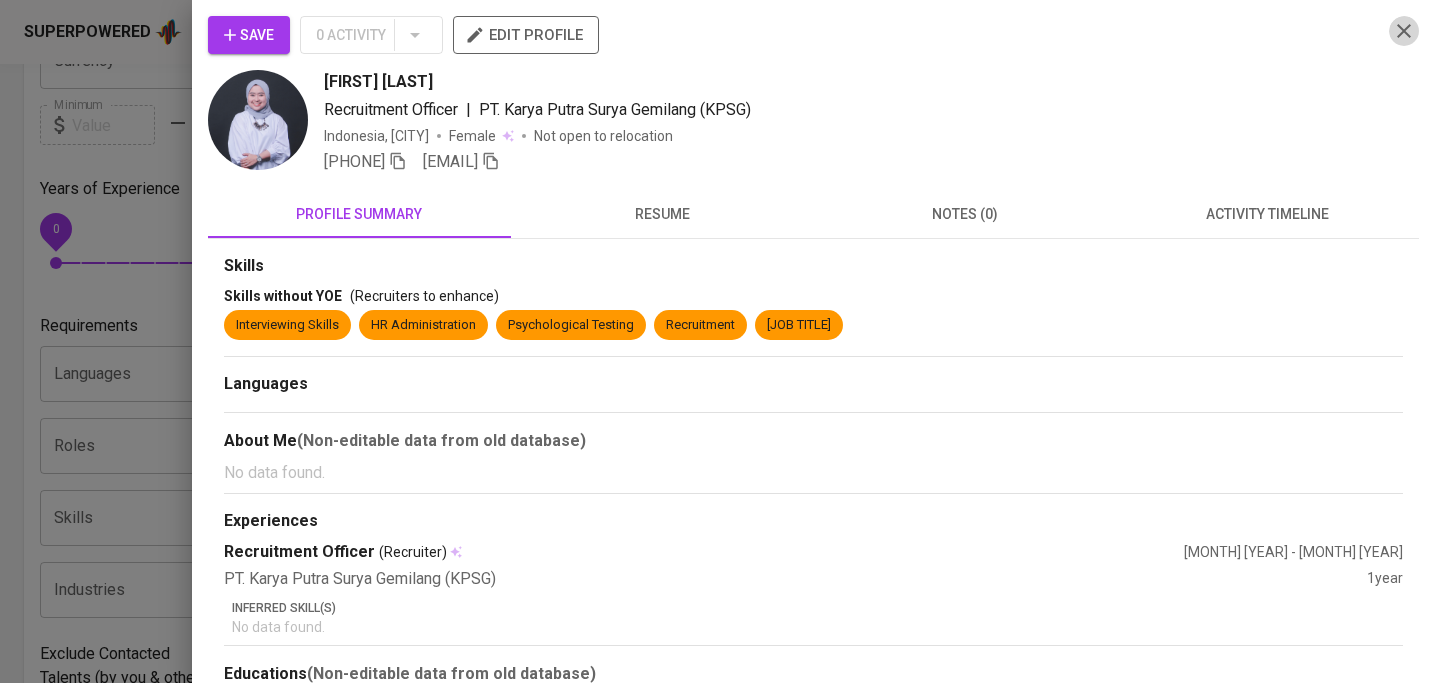 click 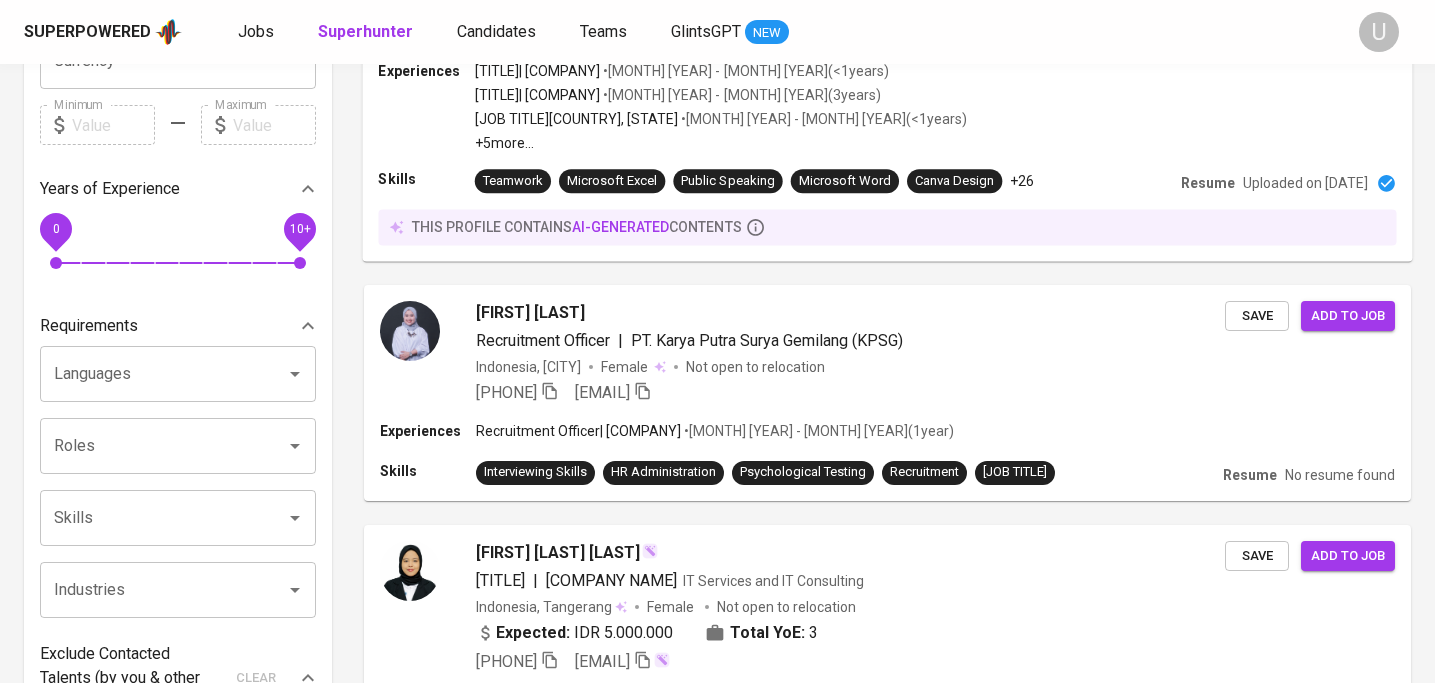 scroll, scrollTop: 0, scrollLeft: 0, axis: both 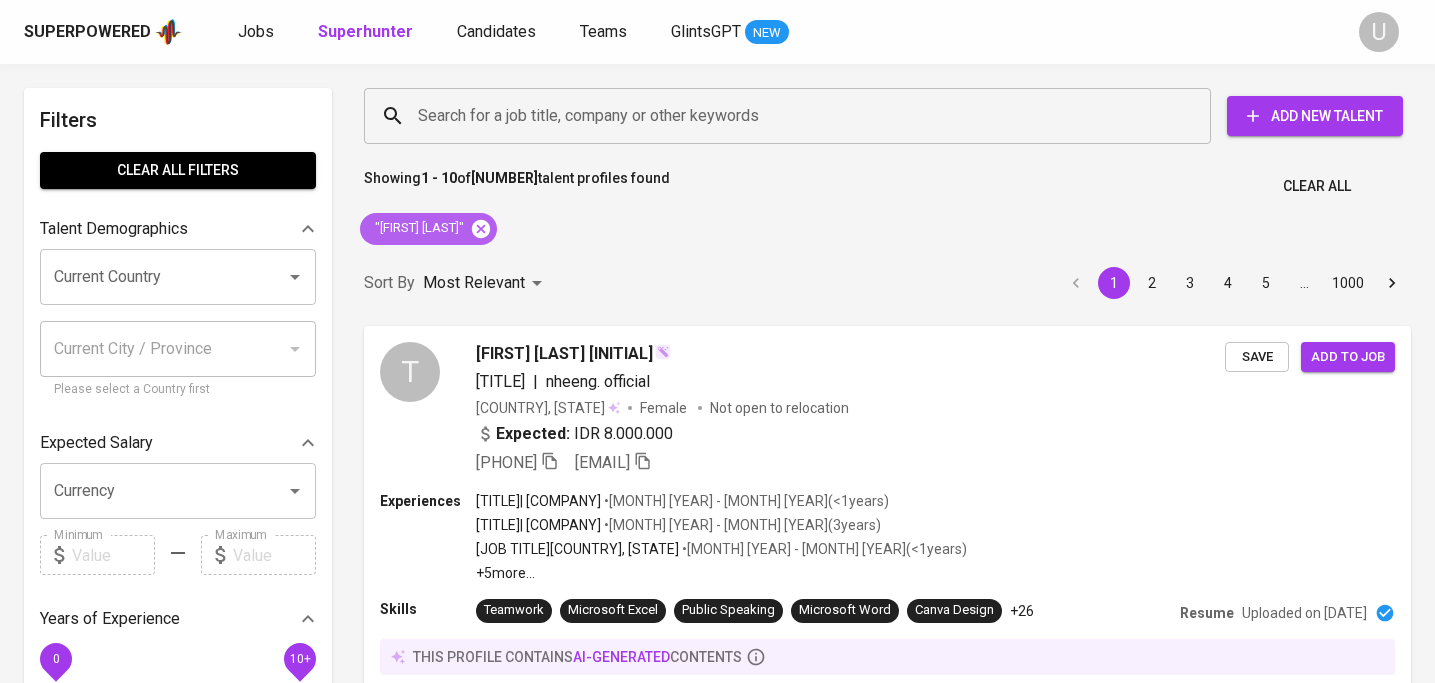click 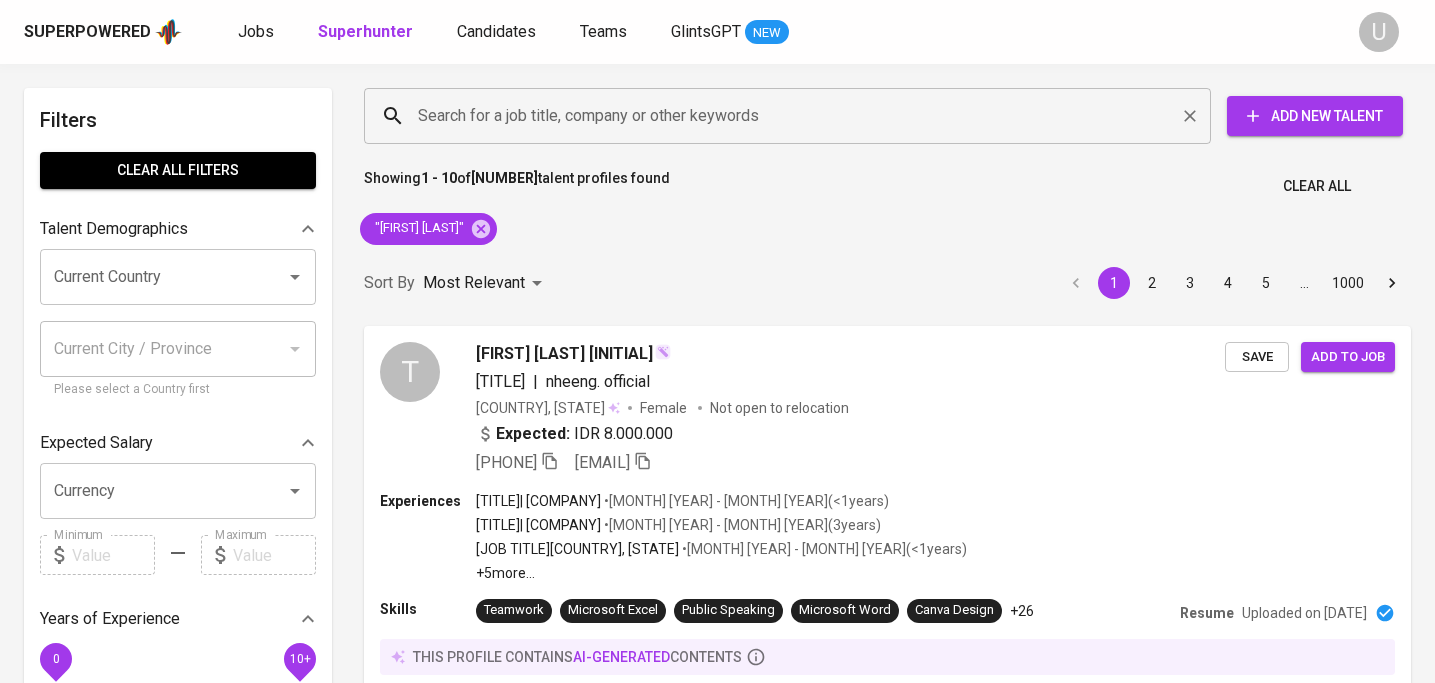 click on "Search for a job title, company or other keywords" at bounding box center (792, 116) 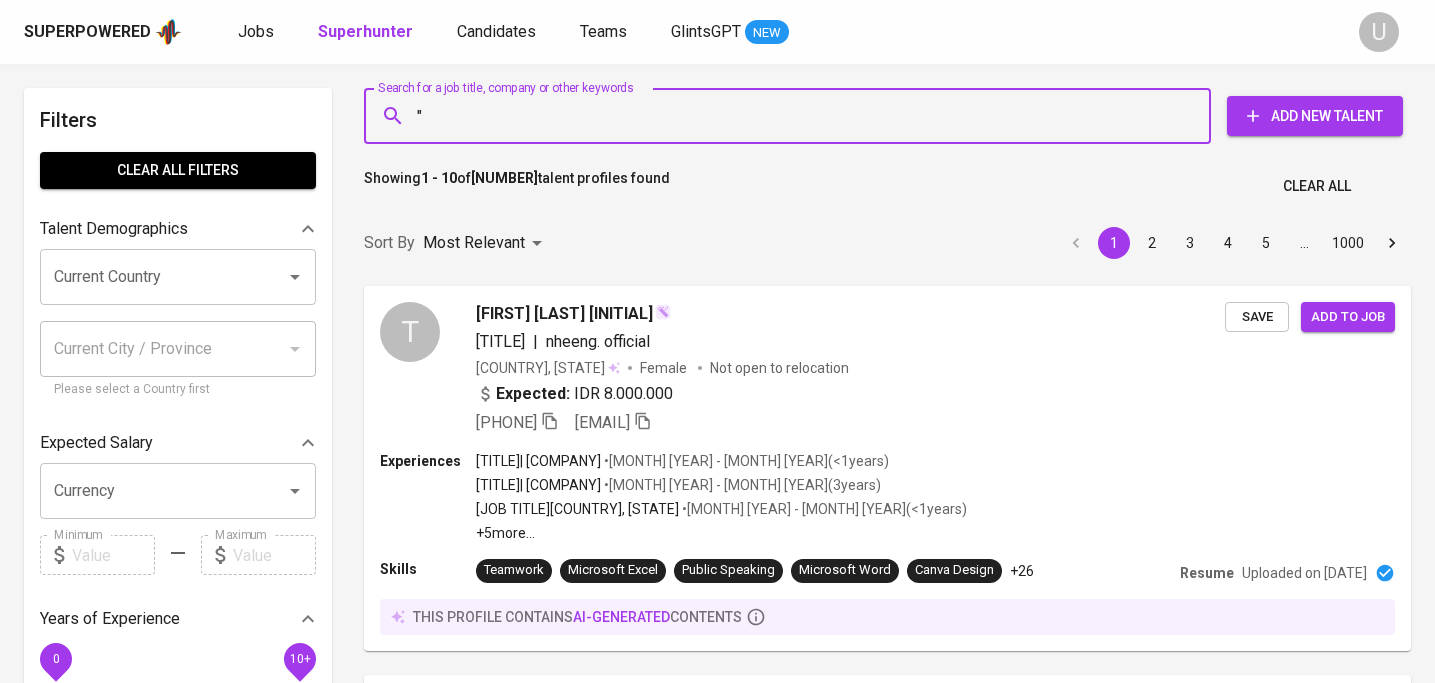 paste on "[FIRST] [LAST]" 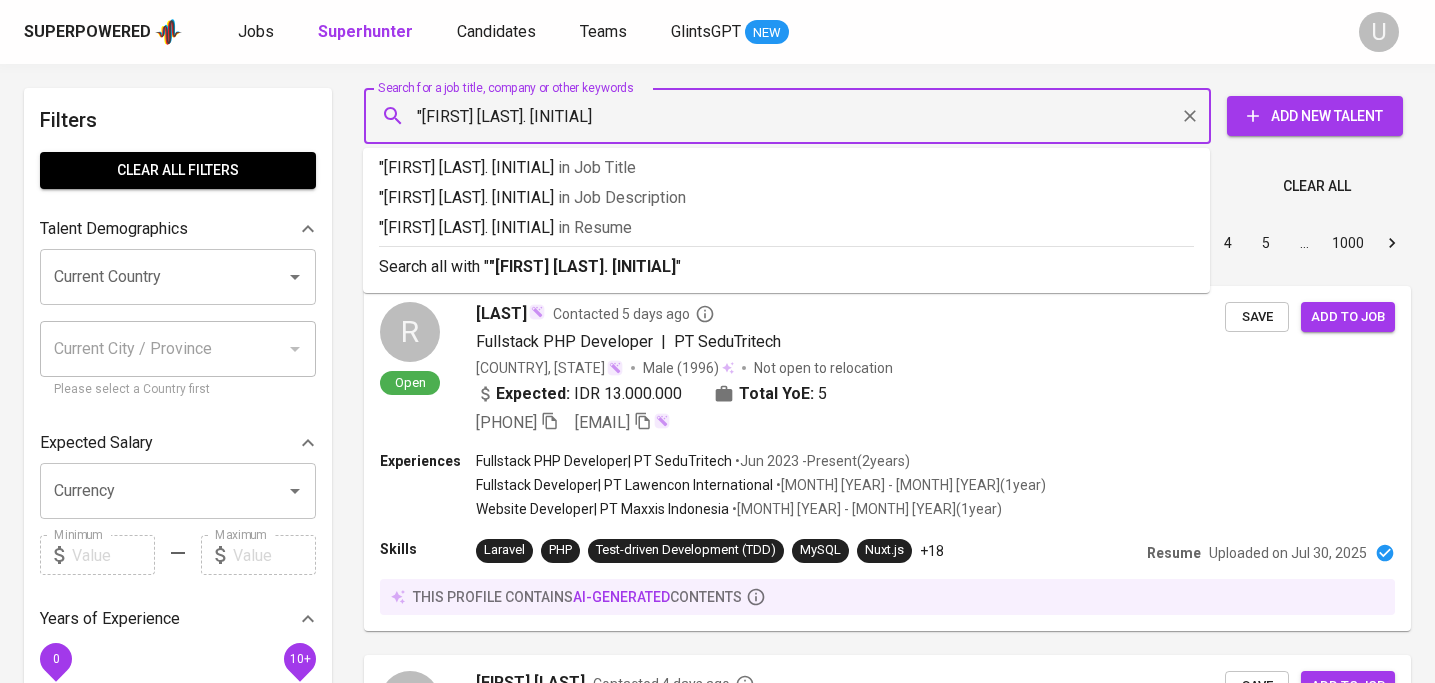 type on "[FIRST] [LAST] [INITIAL]" 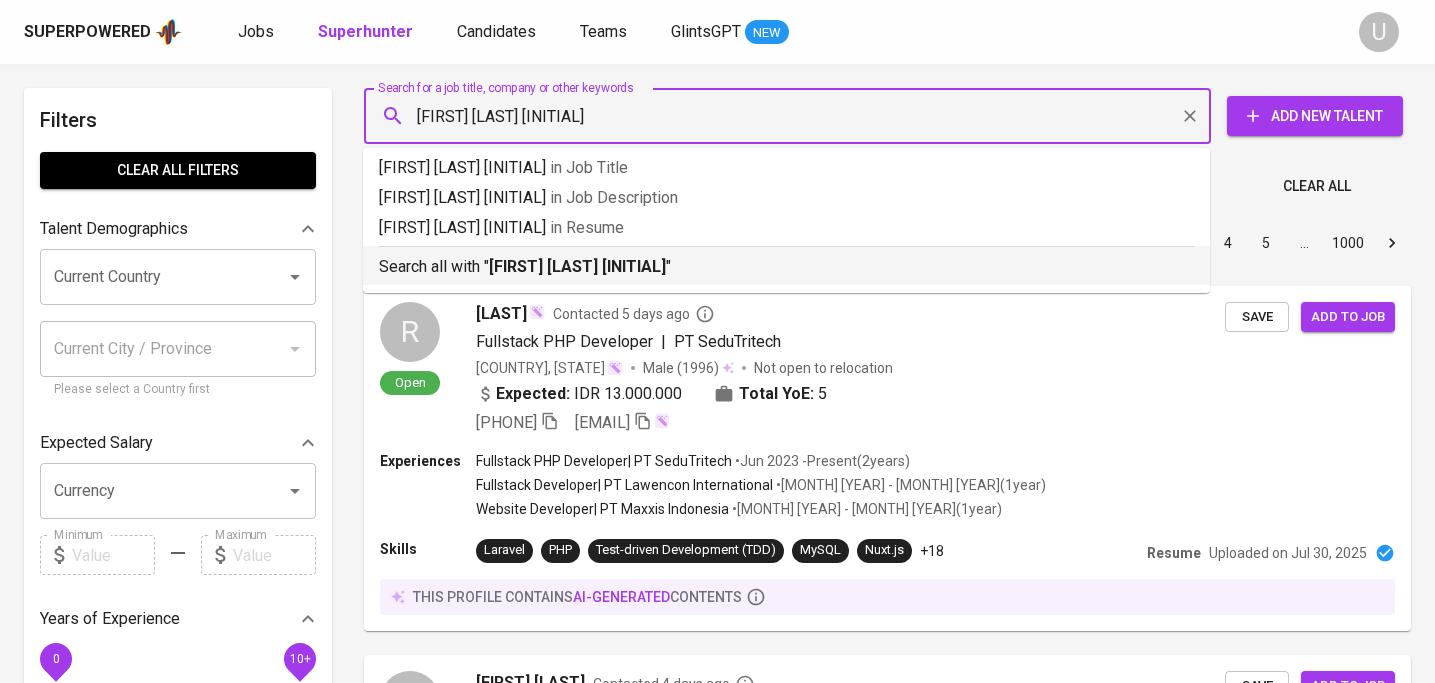 click on "[FIRST] [LAST] [INITIAL]" at bounding box center (577, 266) 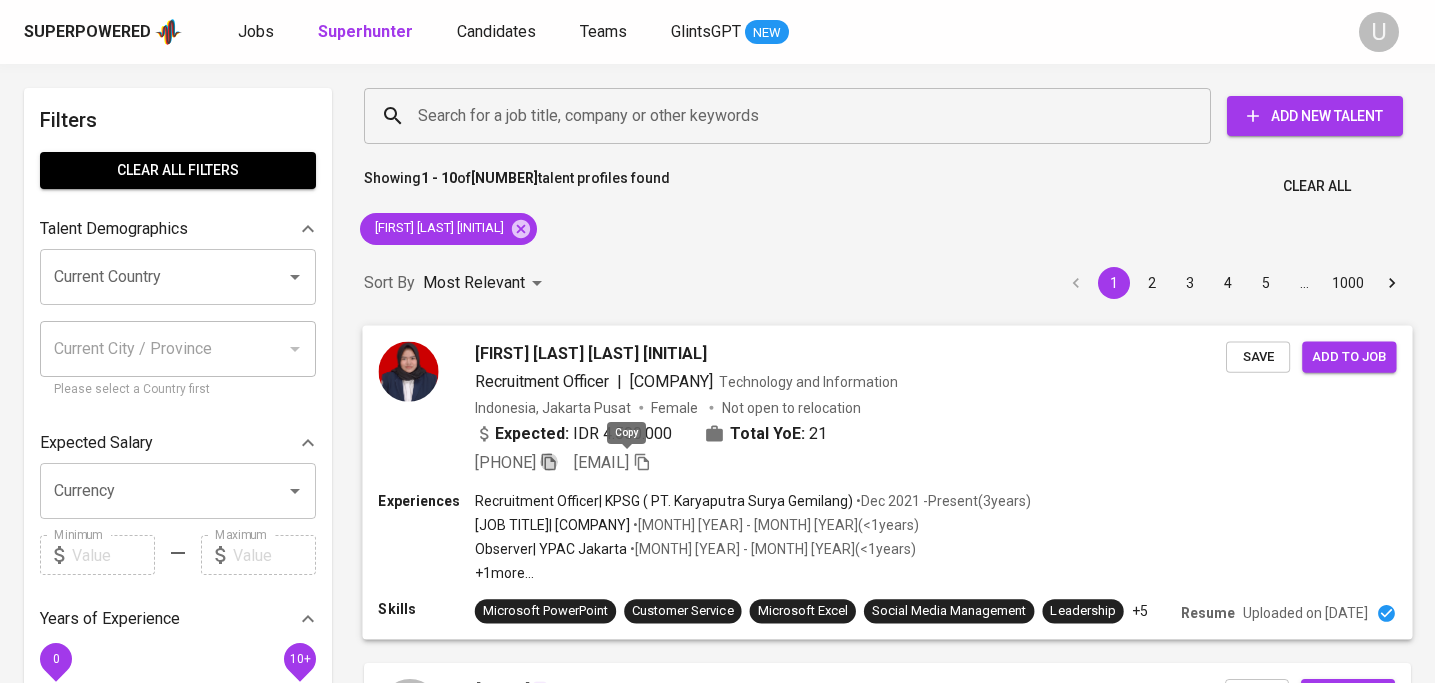 click 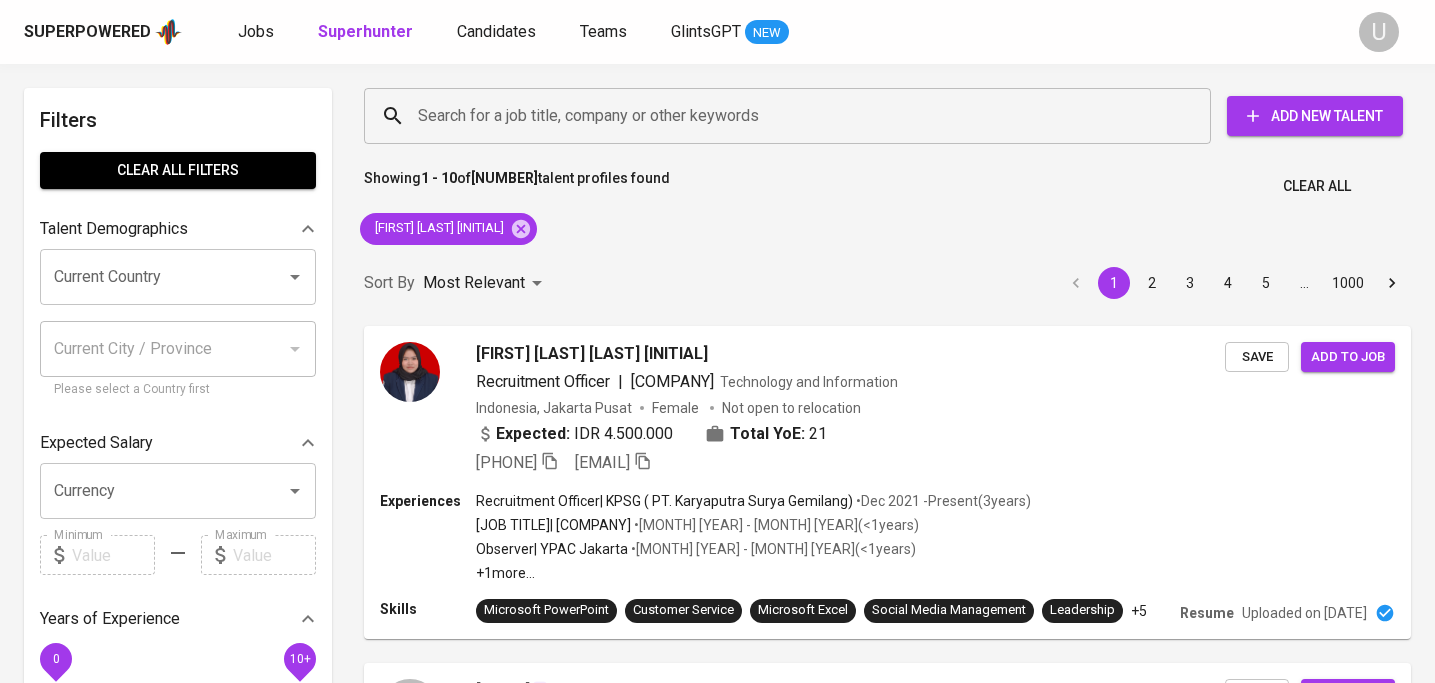 drag, startPoint x: 469, startPoint y: 352, endPoint x: 939, endPoint y: 9, distance: 581.8496 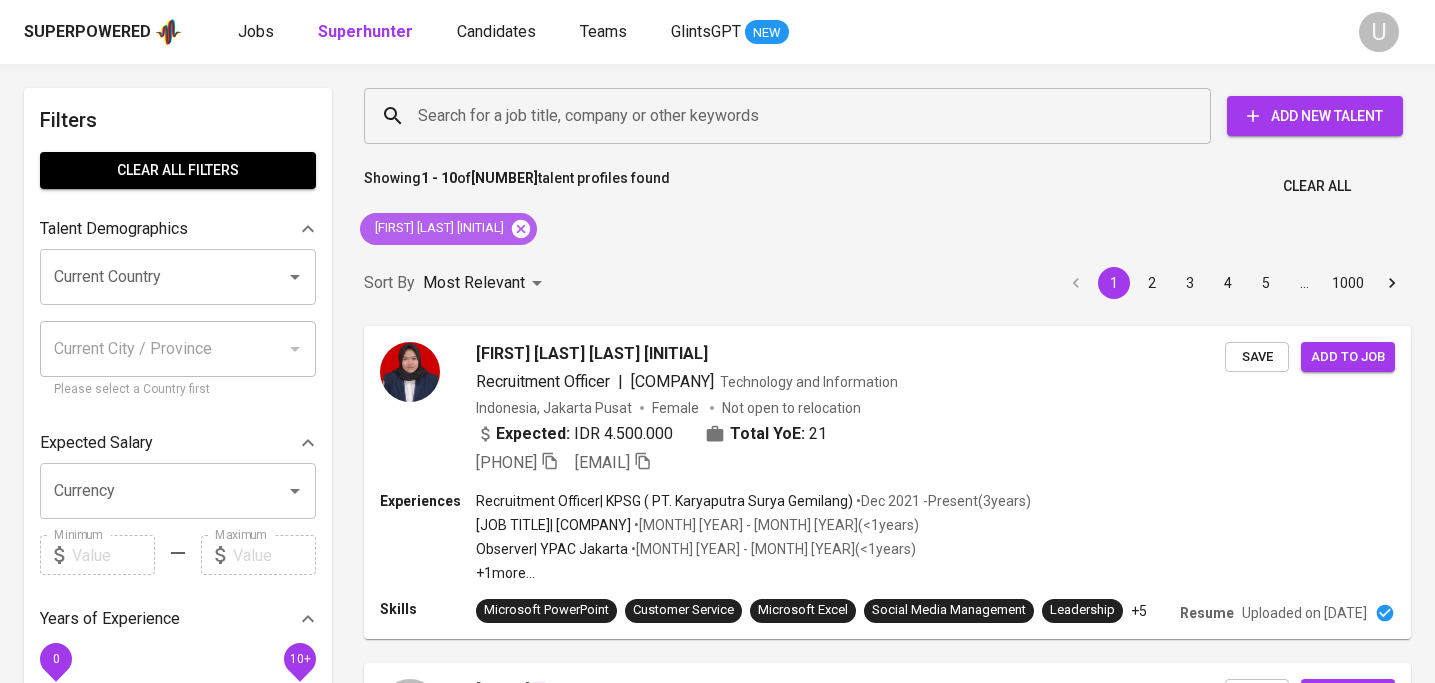 click 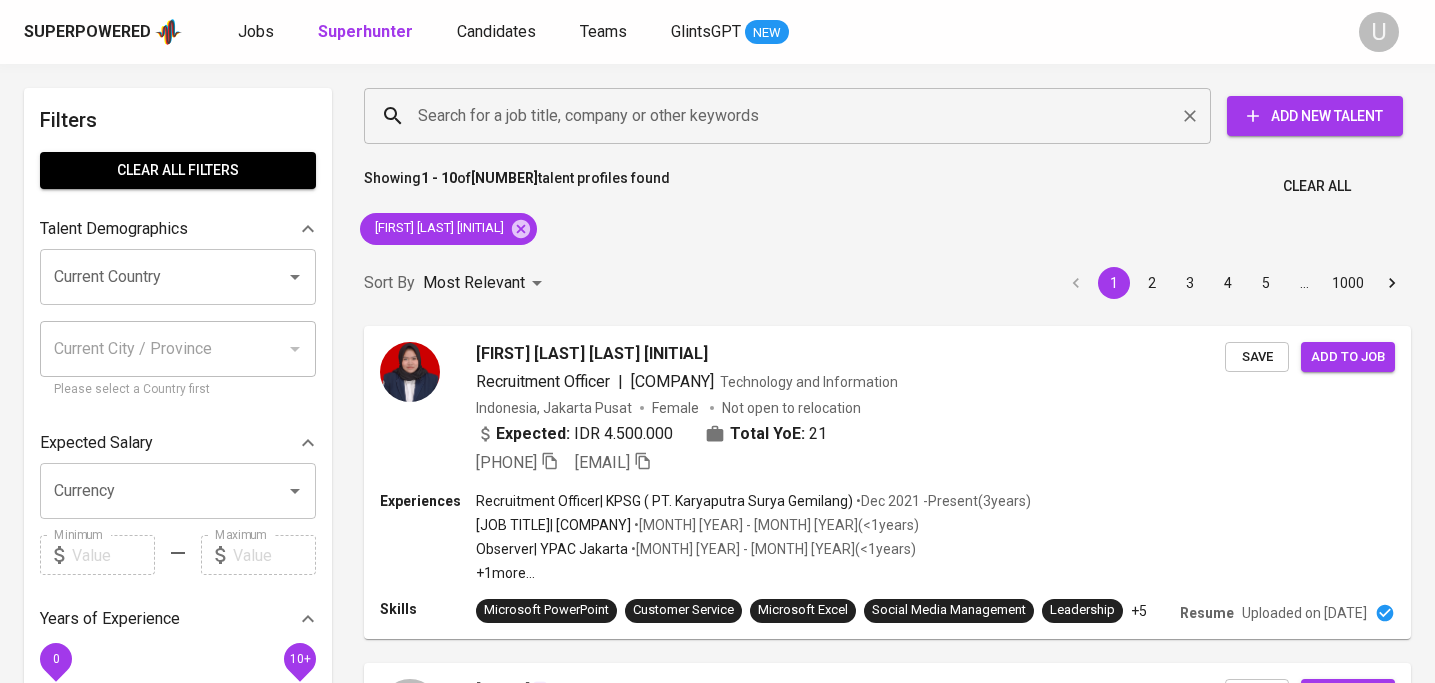 click on "Search for a job title, company or other keywords" at bounding box center [792, 116] 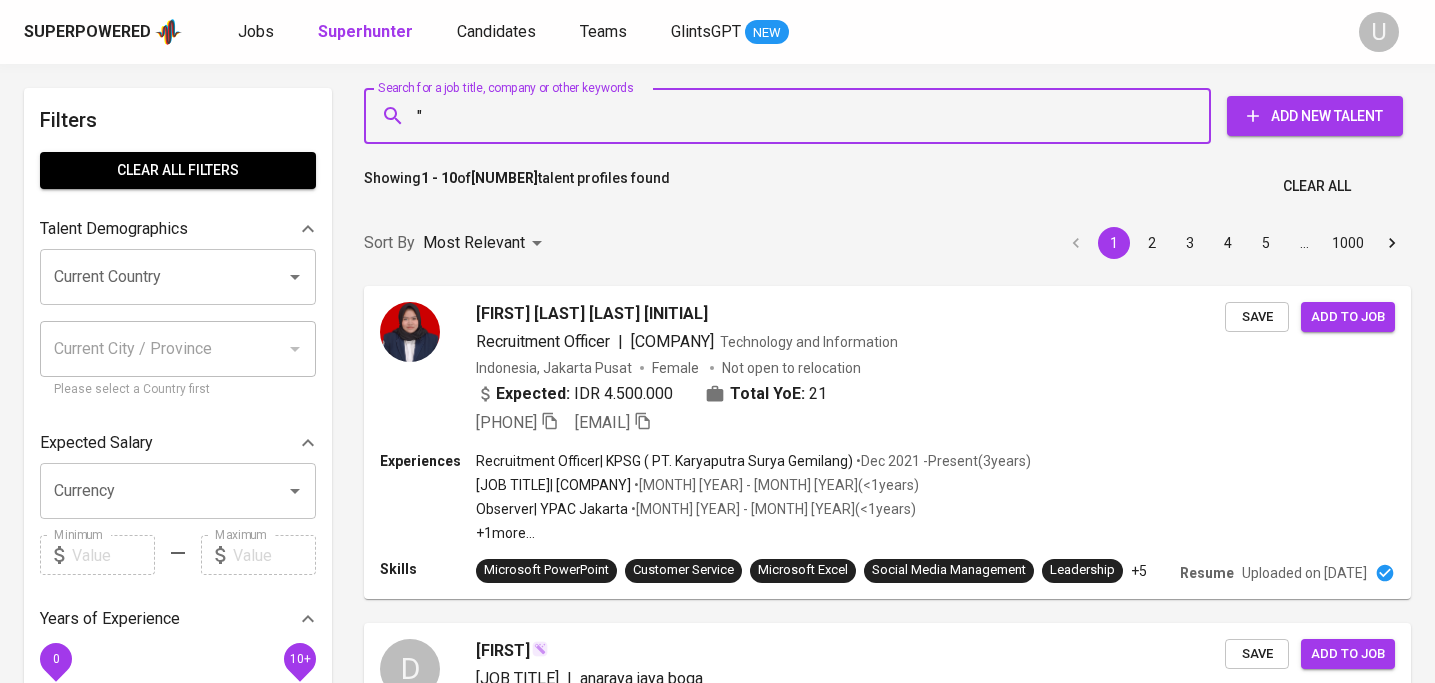paste on "[FIRST] [LAST] [INITIAL]" 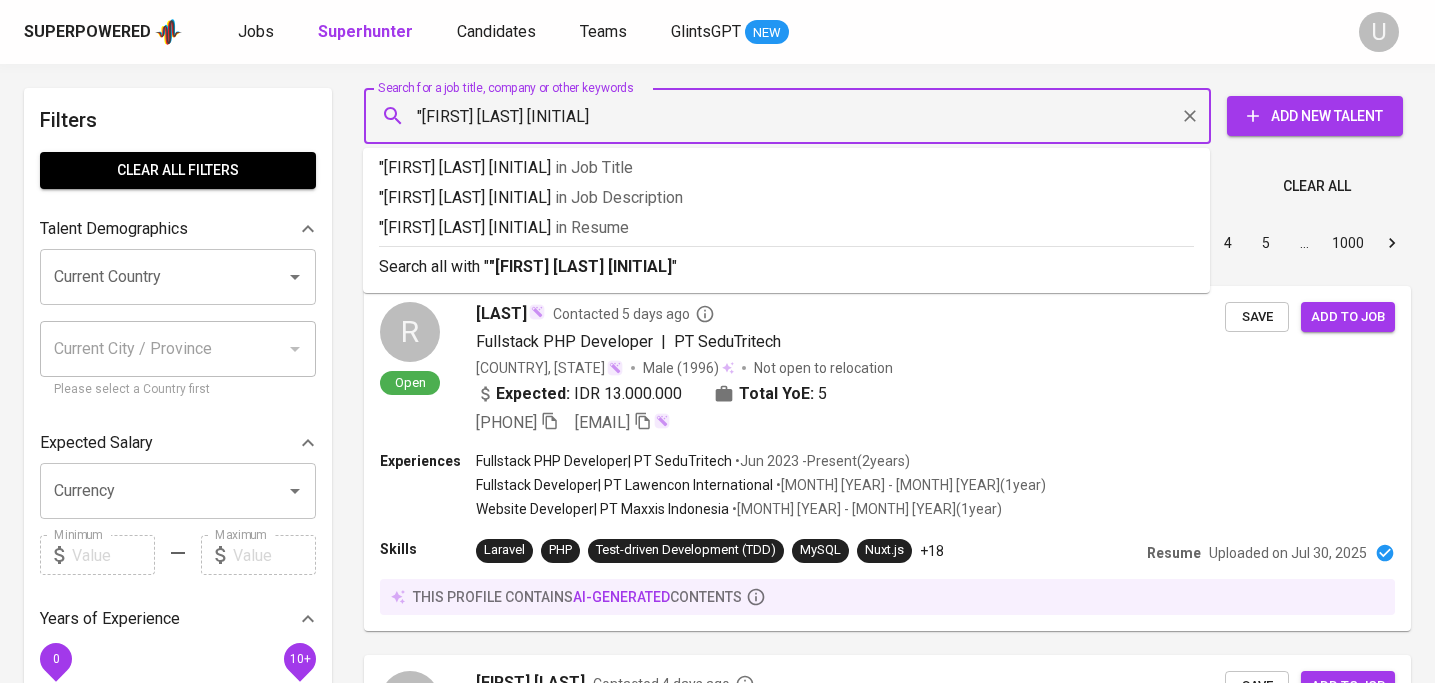 type on ""[FIRST] [LAST] [INITIAL]" 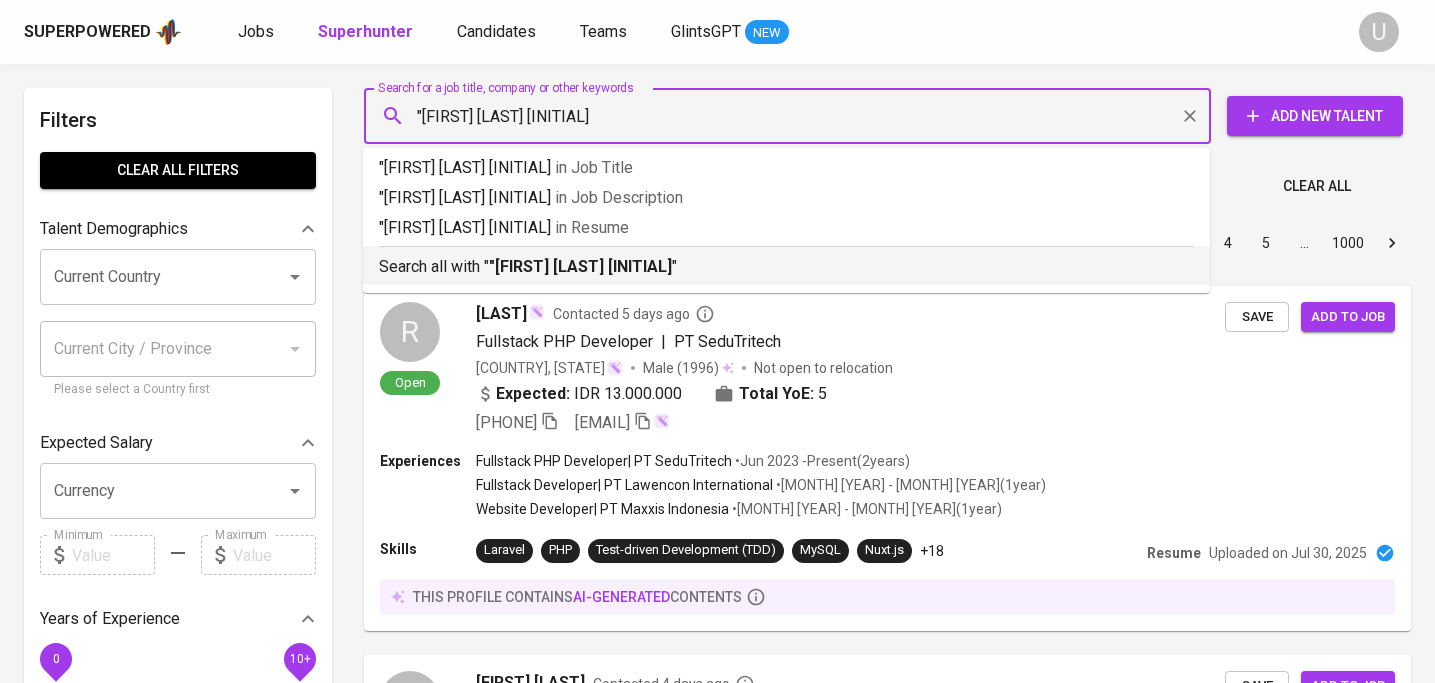 click on ""[FIRST] [LAST] [INITIAL]" at bounding box center (580, 266) 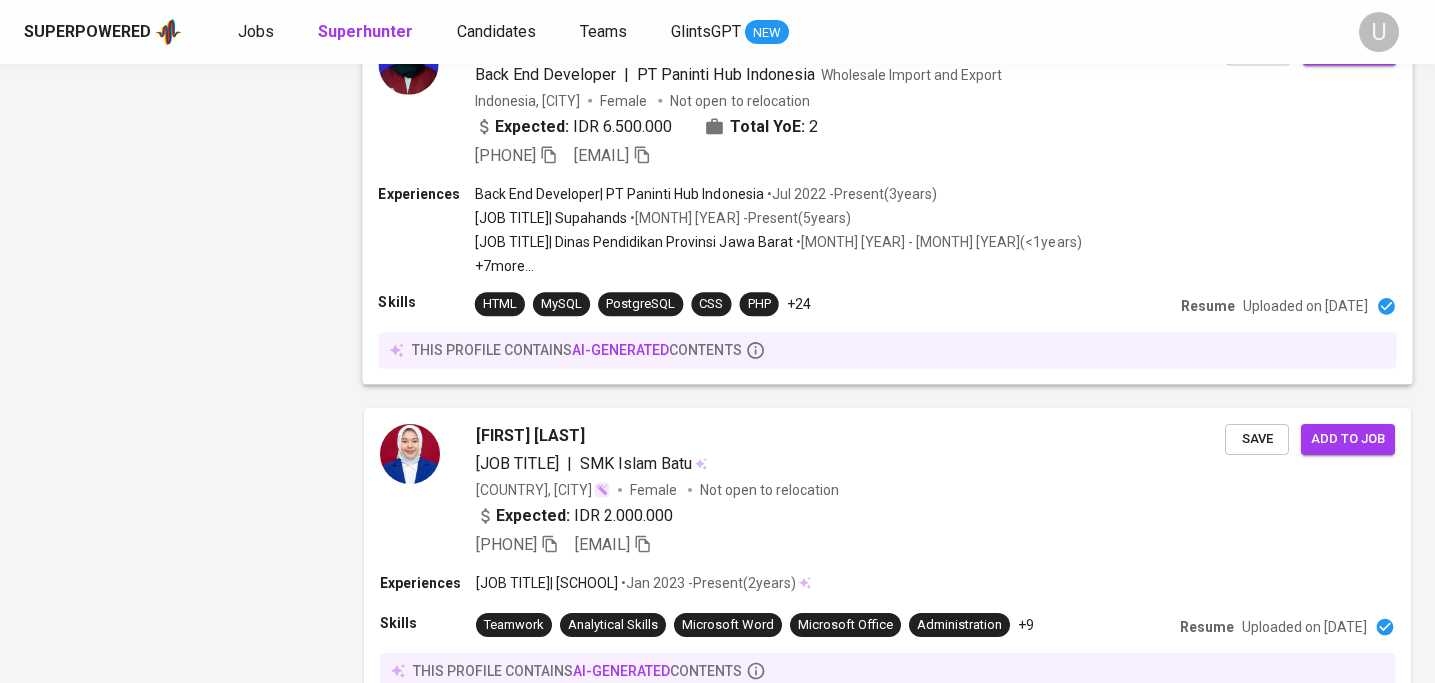 scroll, scrollTop: 1734, scrollLeft: 0, axis: vertical 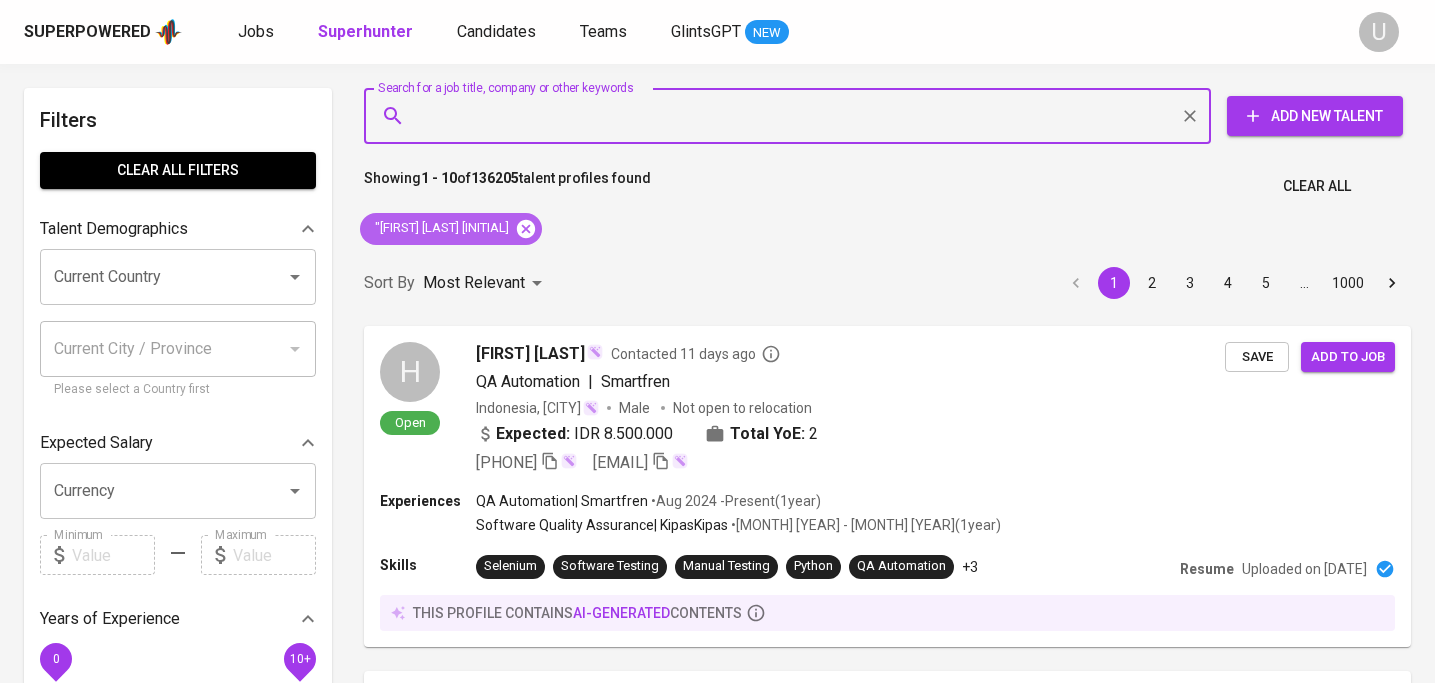 click 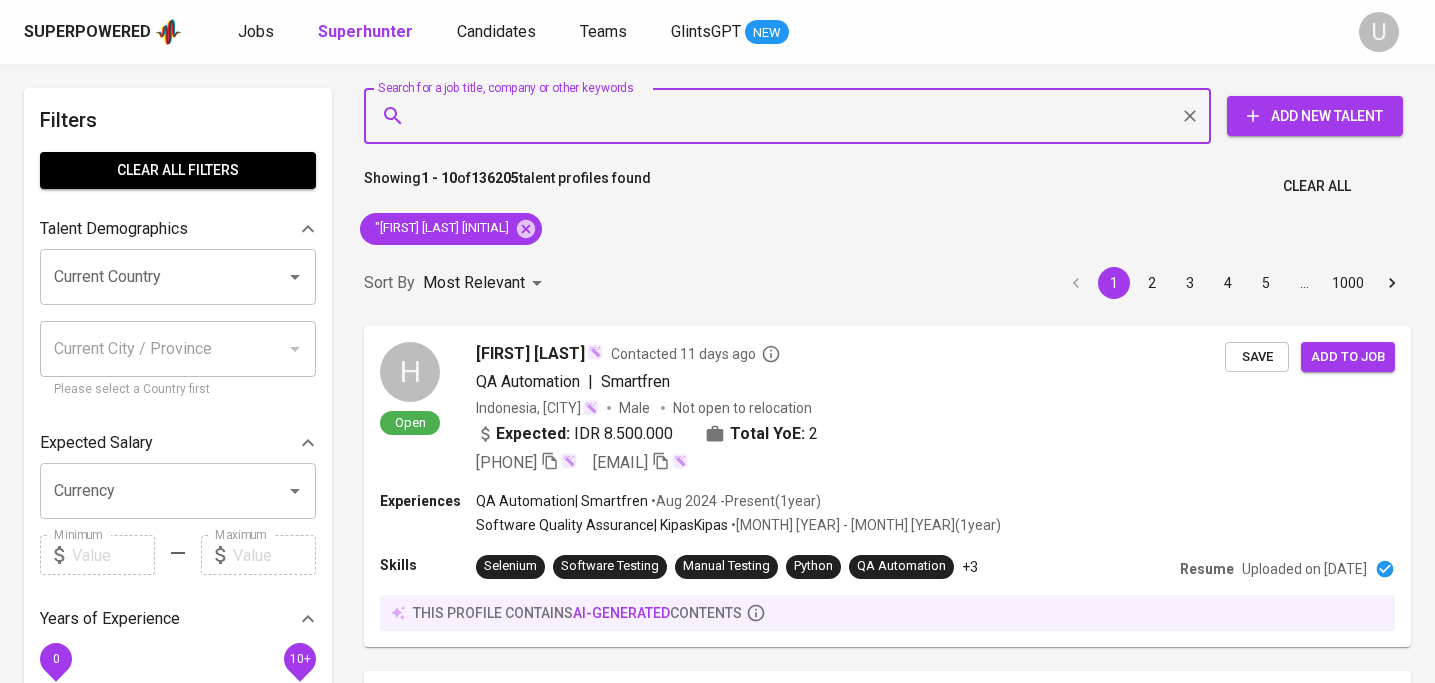click on "Search for a job title, company or other keywords" at bounding box center (792, 116) 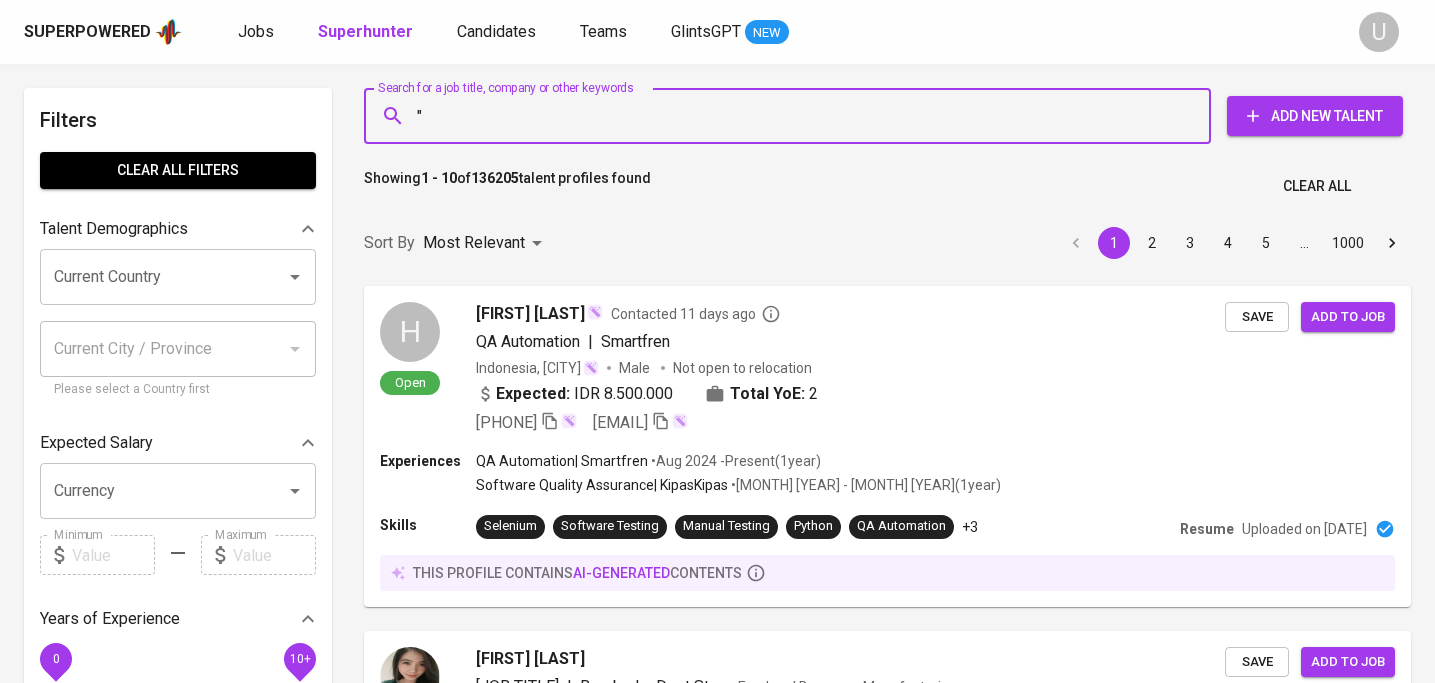 paste on "[FIRST] [LAST]" 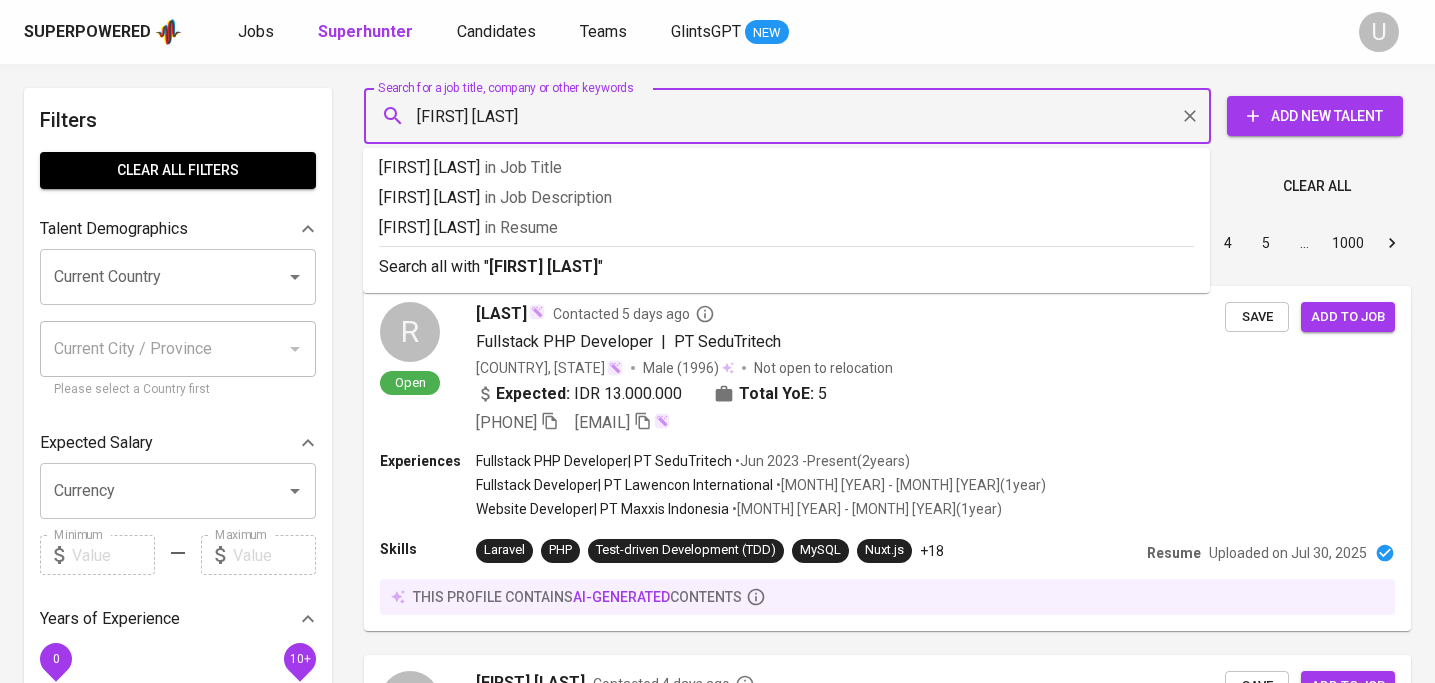 type on "[FIRST] [LAST]" 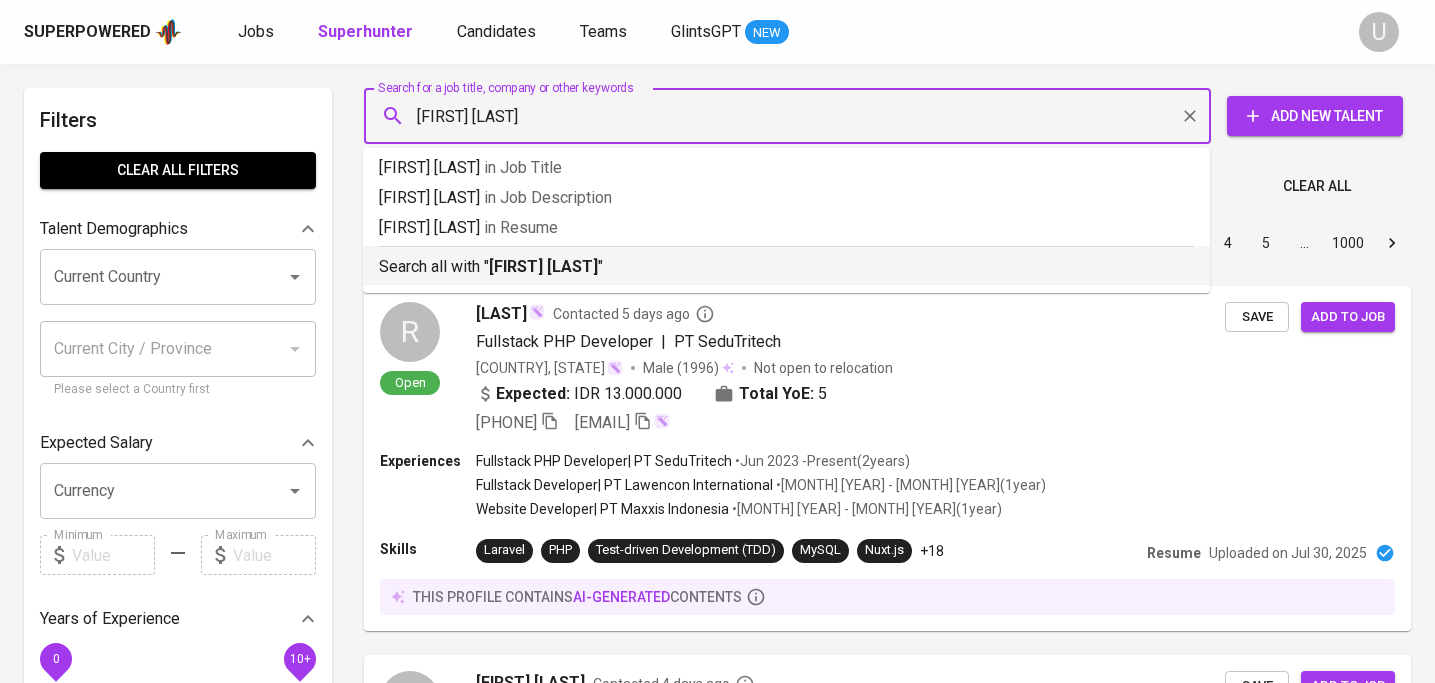 click on "[FIRST] [LAST]" at bounding box center [543, 266] 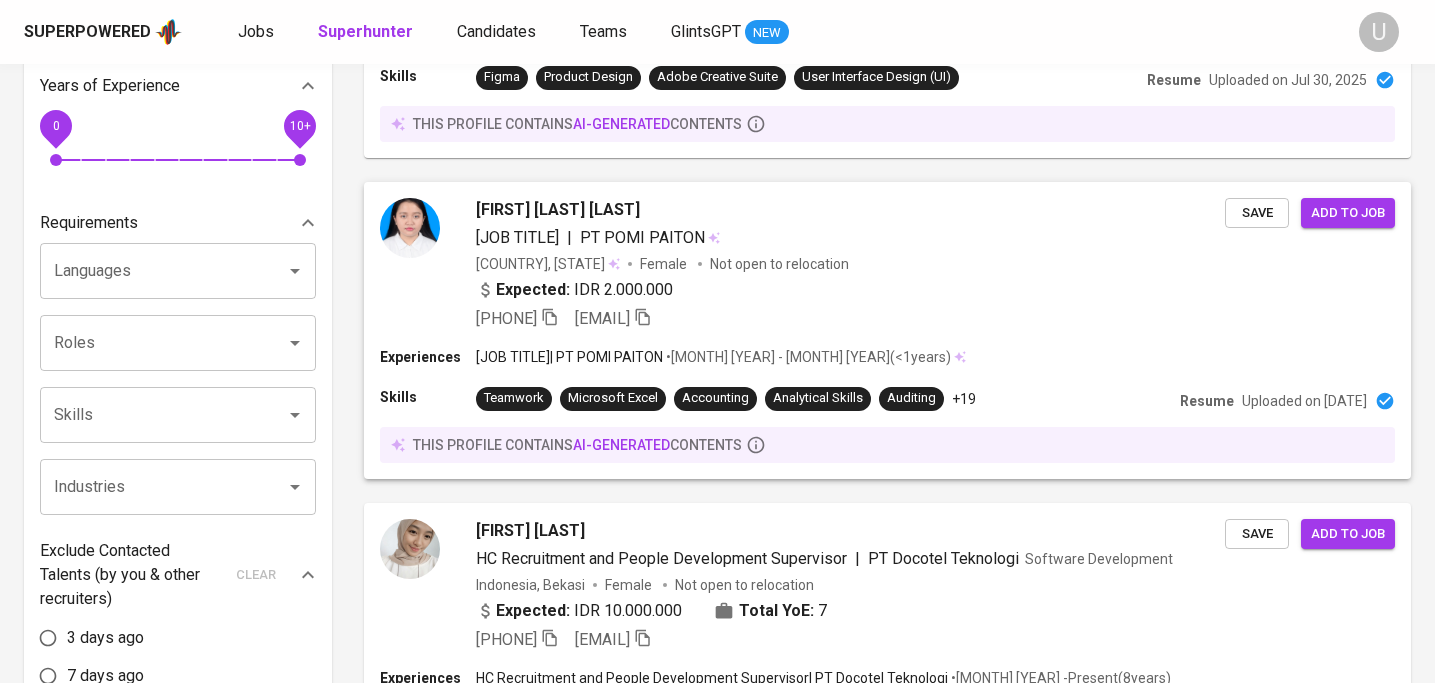 scroll, scrollTop: 546, scrollLeft: 0, axis: vertical 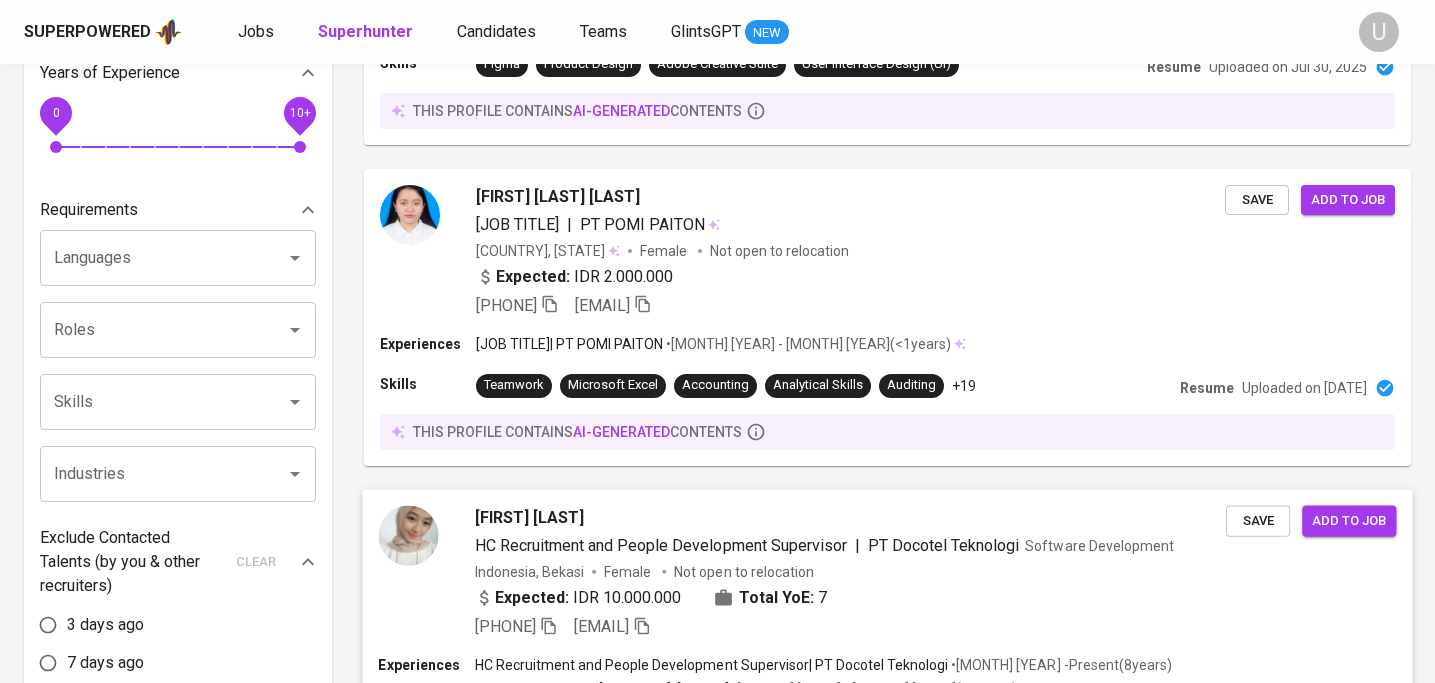 click on "[FIRST] [LAST]" at bounding box center [529, 517] 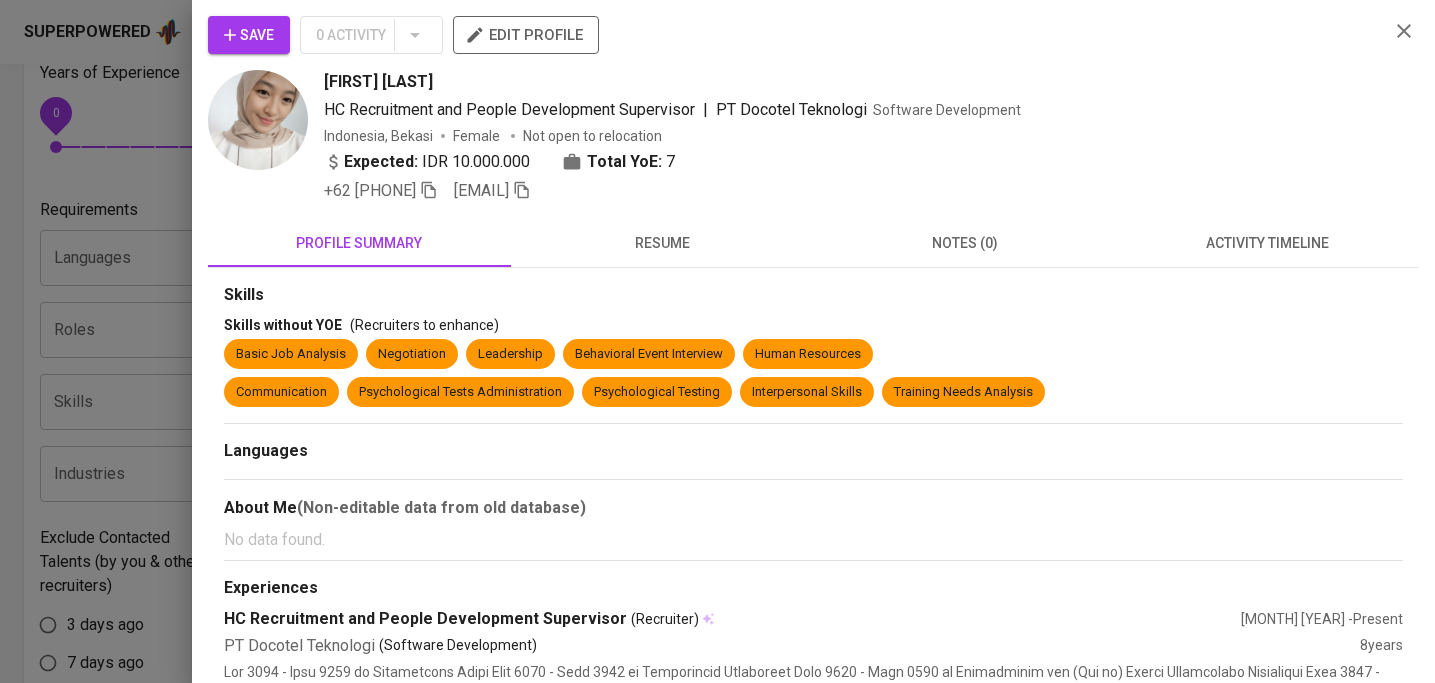 scroll, scrollTop: 546, scrollLeft: 0, axis: vertical 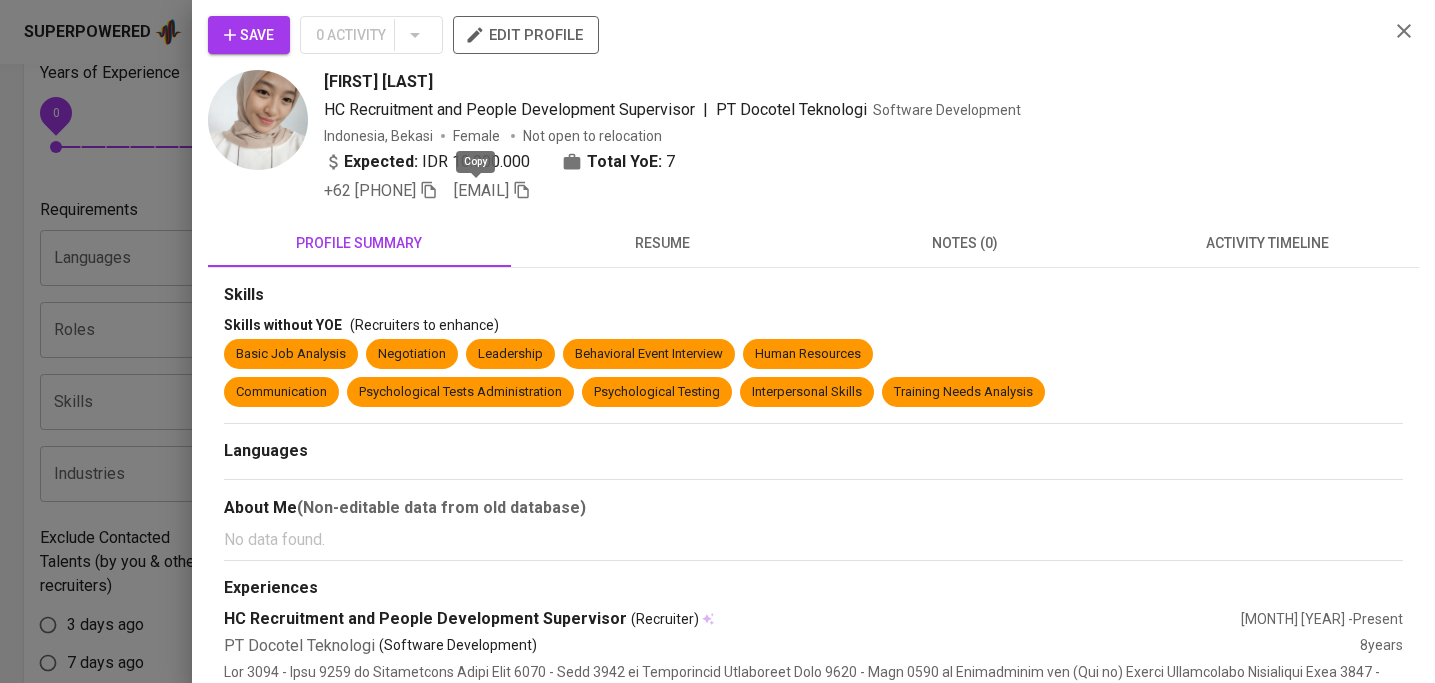 click 